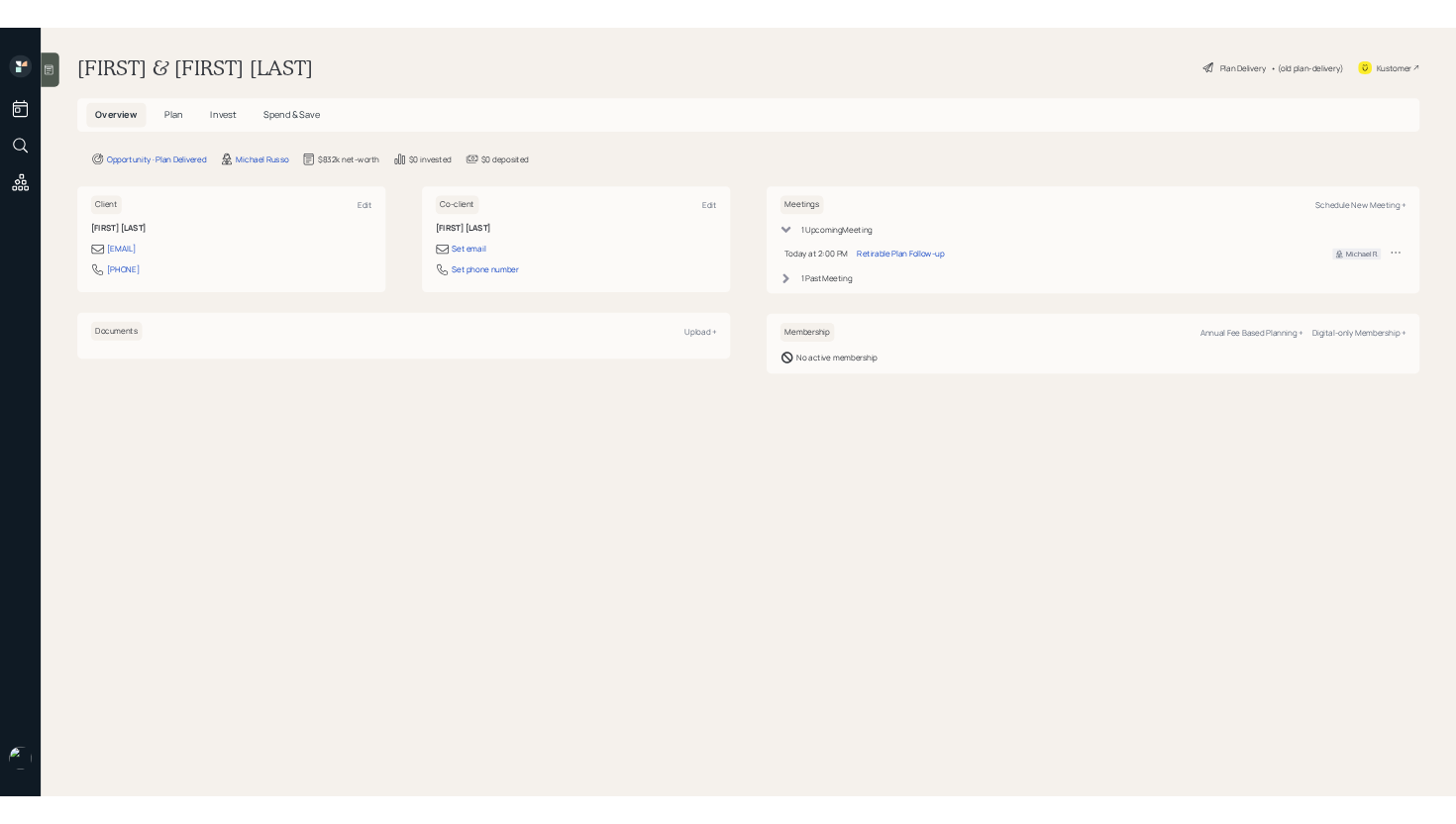 scroll, scrollTop: 0, scrollLeft: 0, axis: both 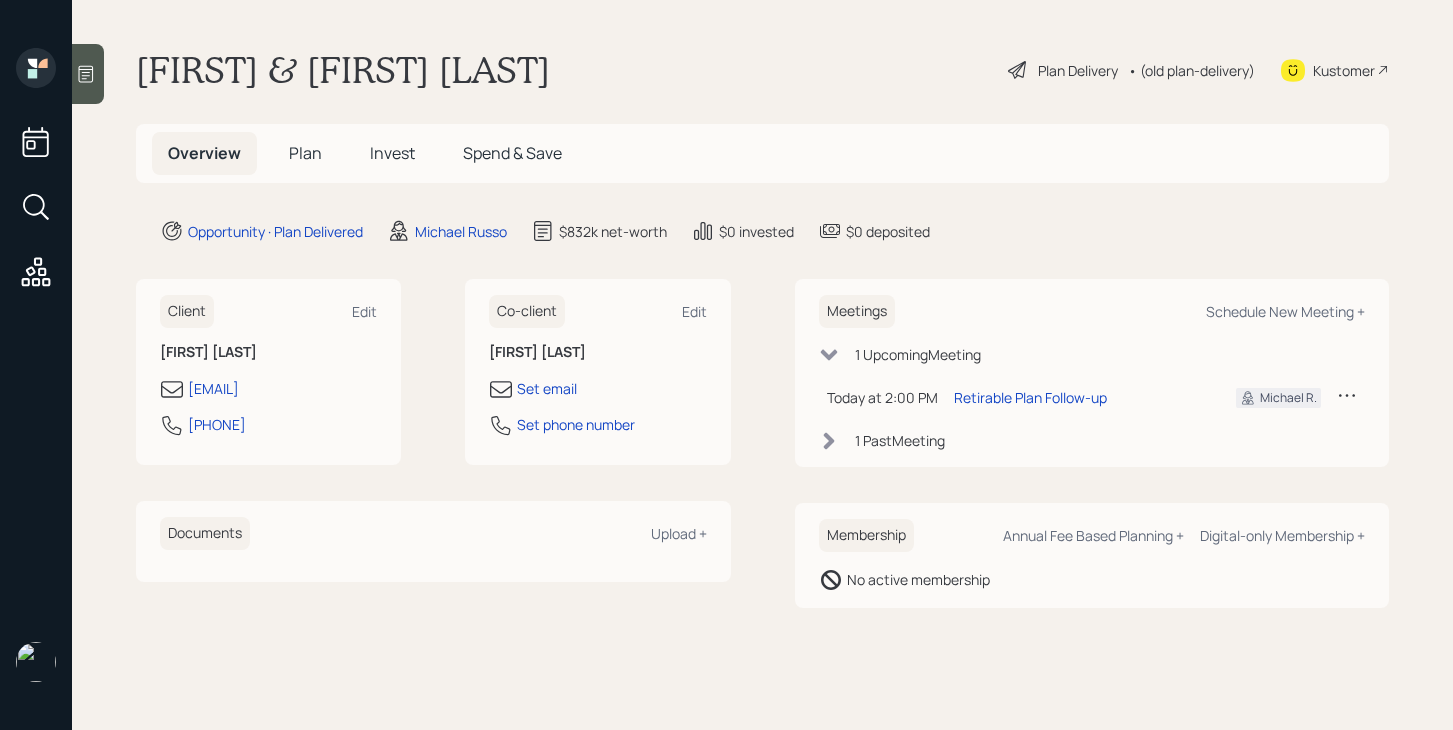 click on "• (old plan-delivery)" at bounding box center [1191, 70] 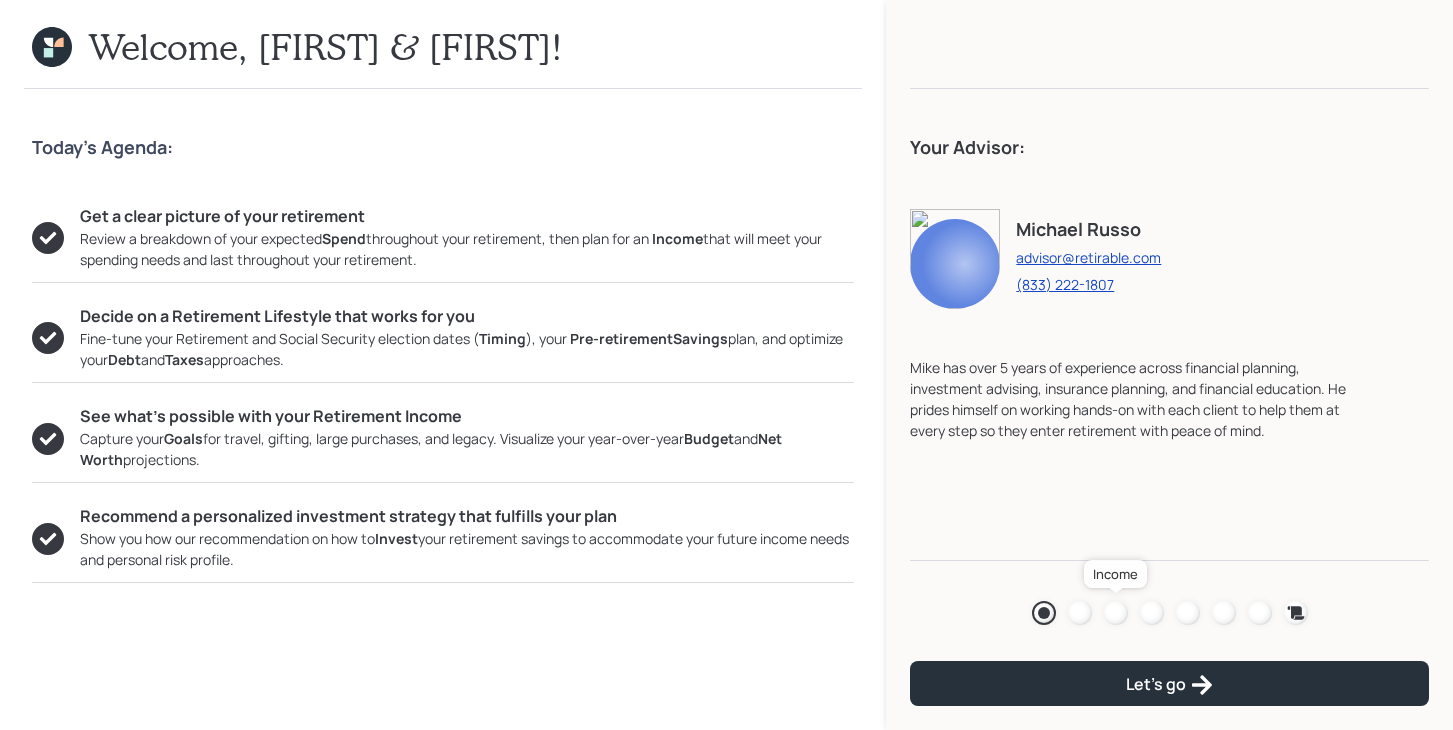 click at bounding box center (1116, 613) 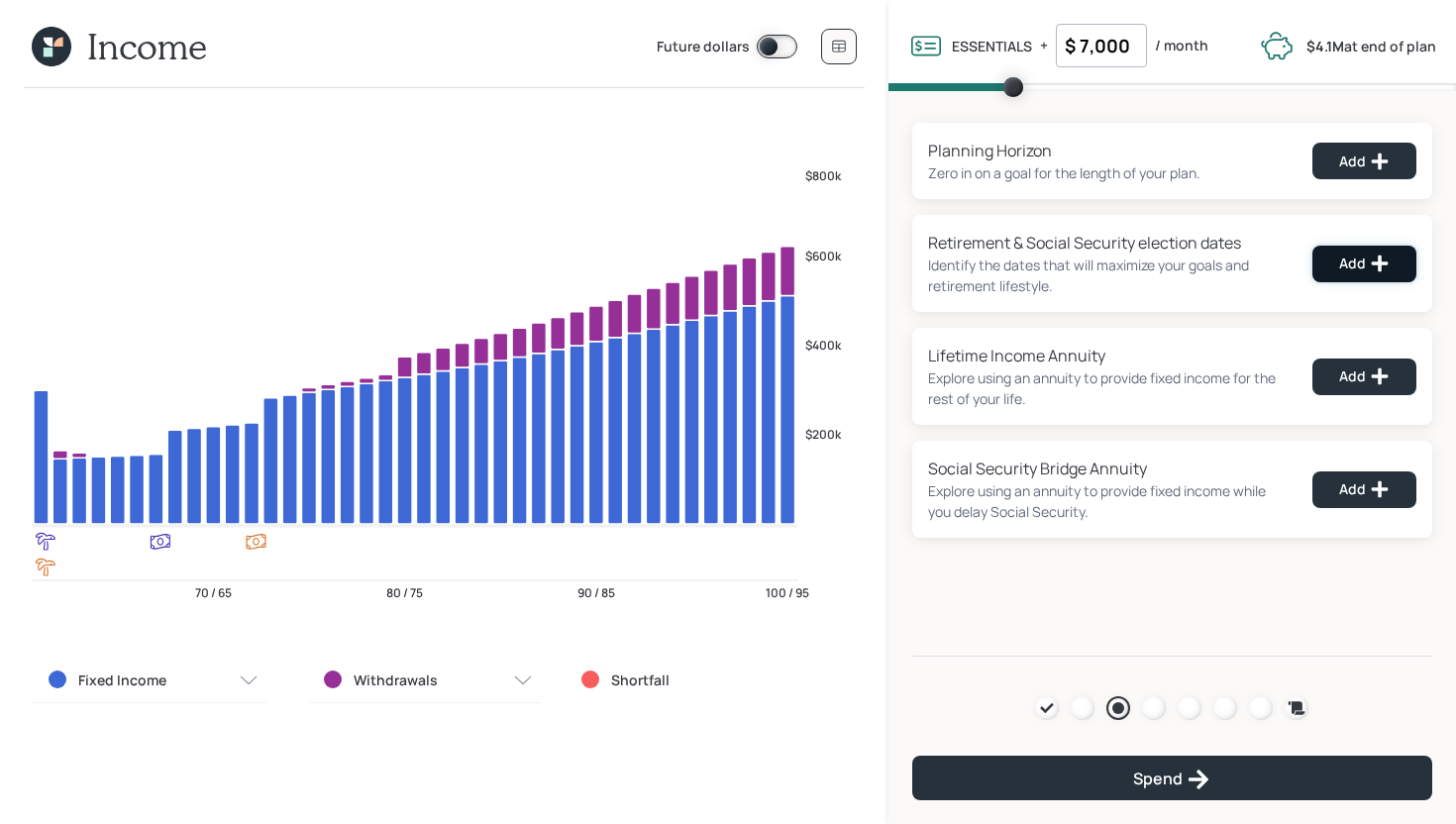 click on "Add" at bounding box center [1364, 161] 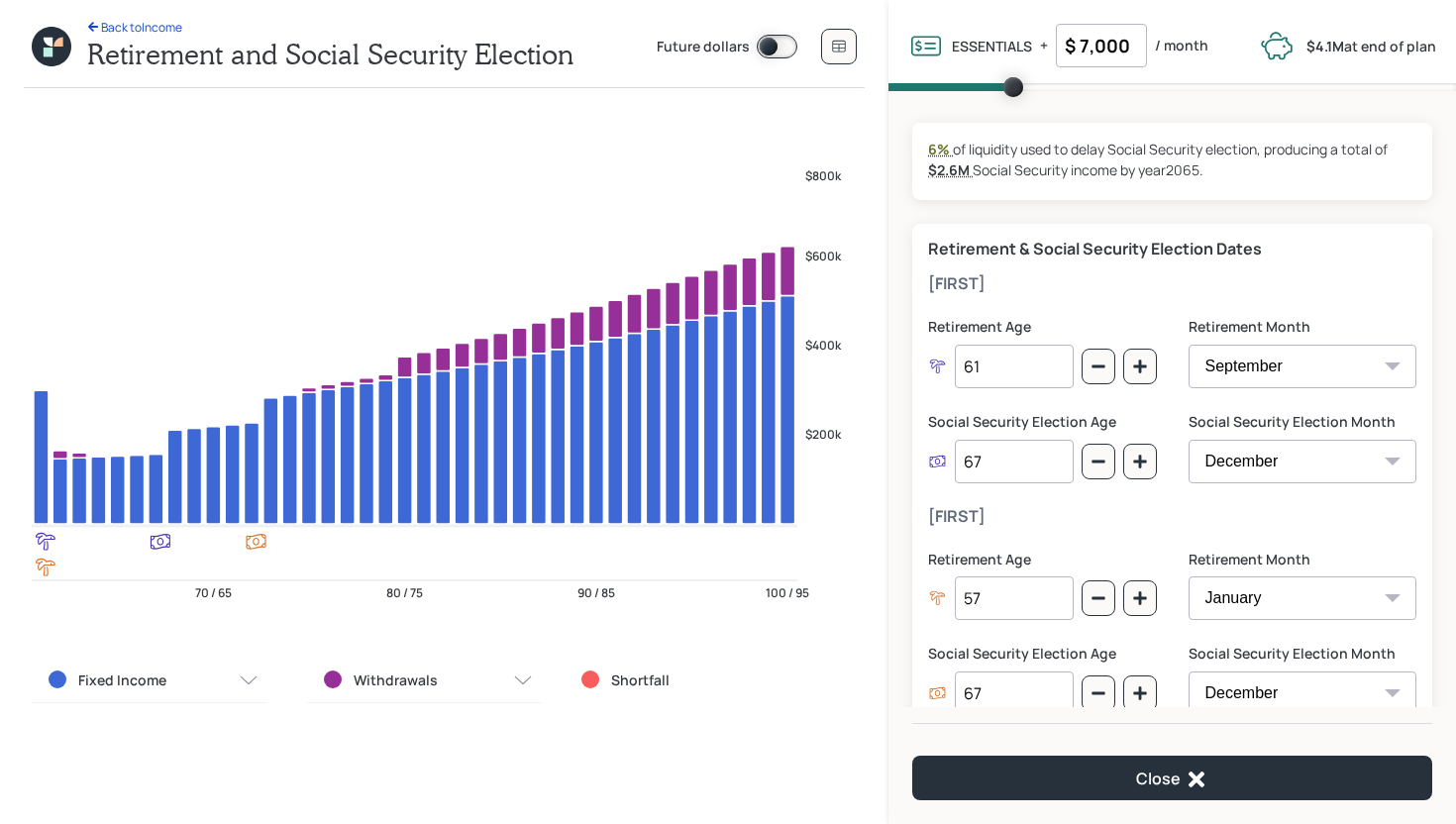 scroll, scrollTop: 78, scrollLeft: 0, axis: vertical 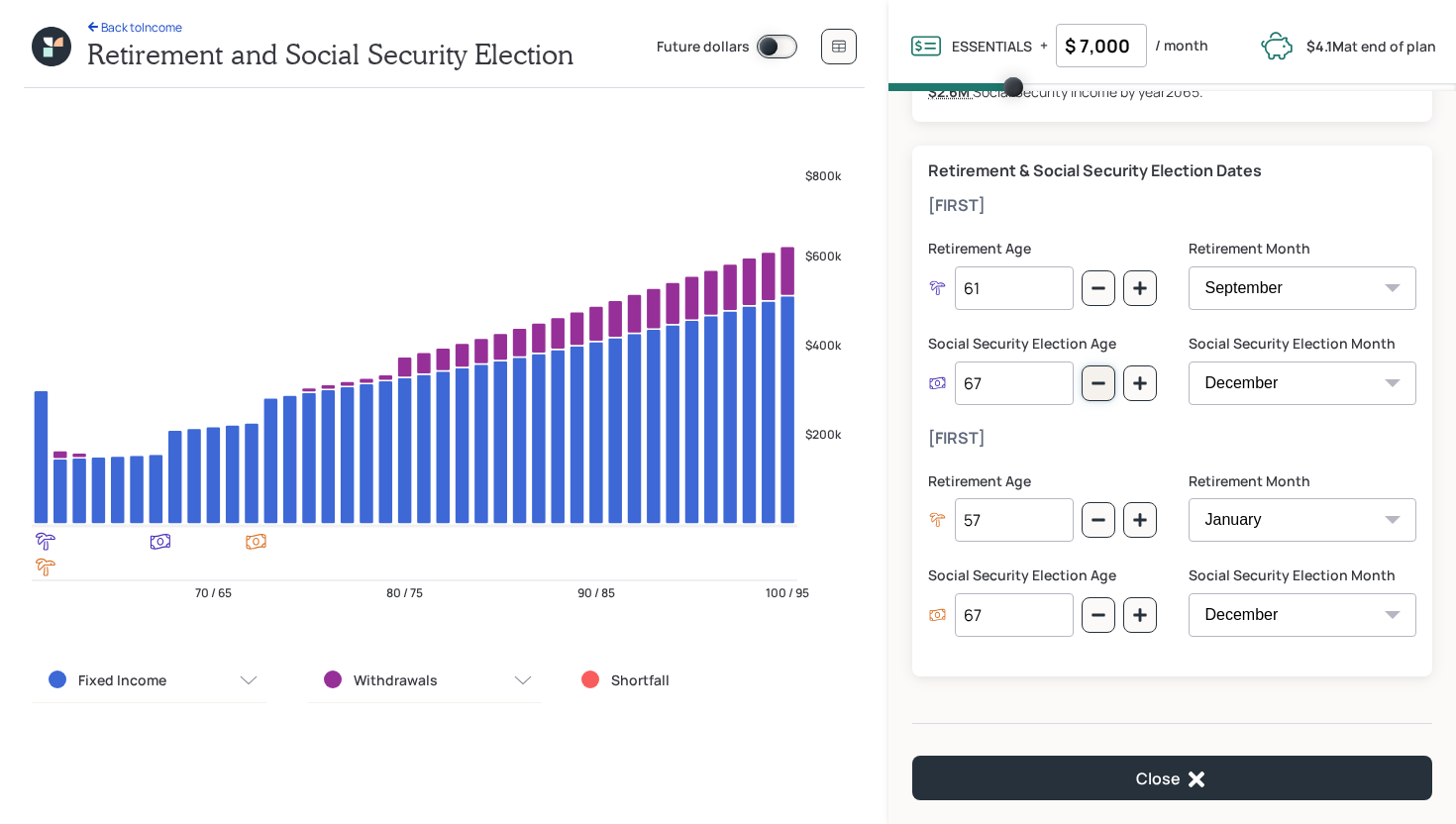 click at bounding box center (1098, 288) 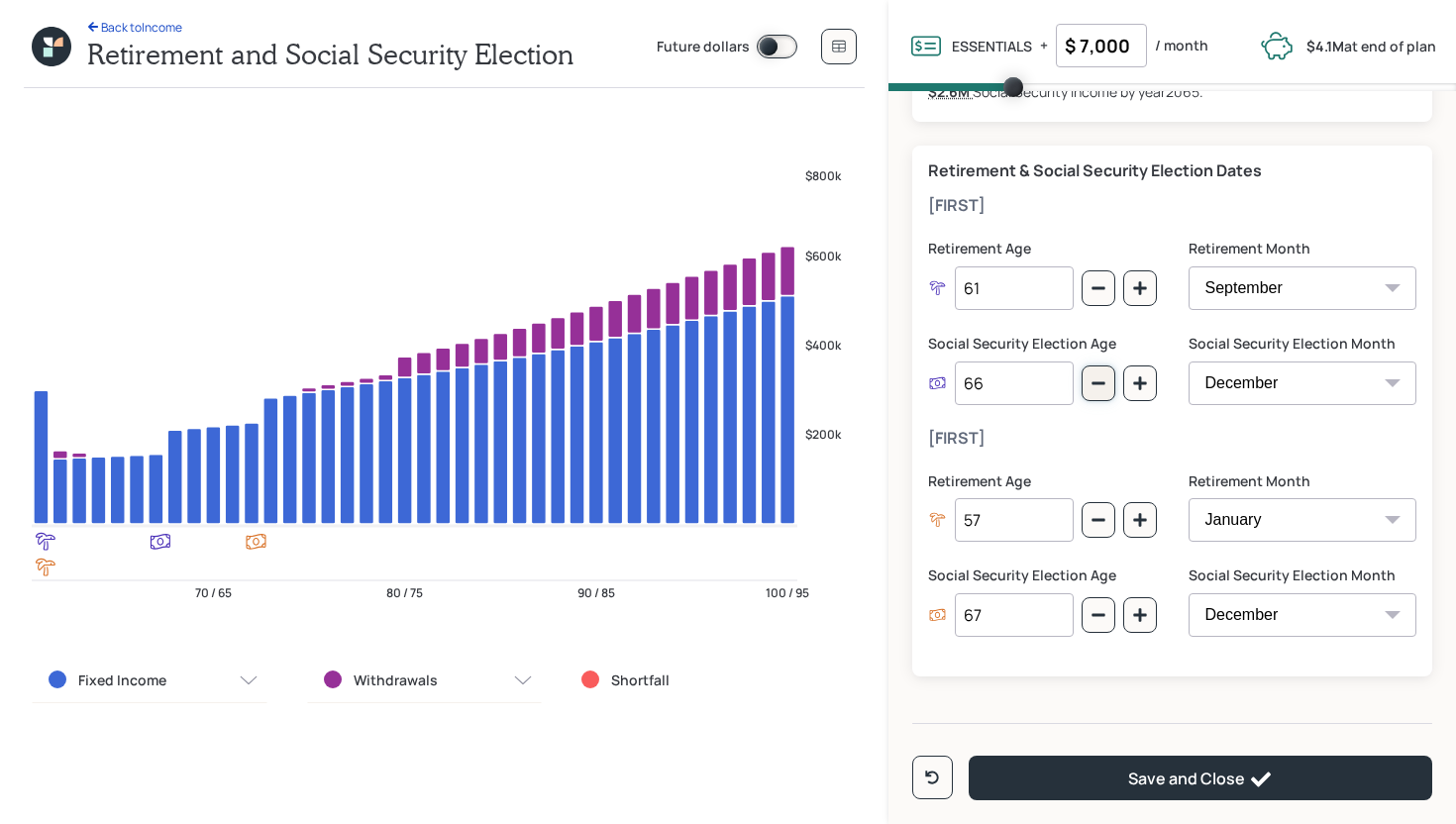 click at bounding box center (1098, 288) 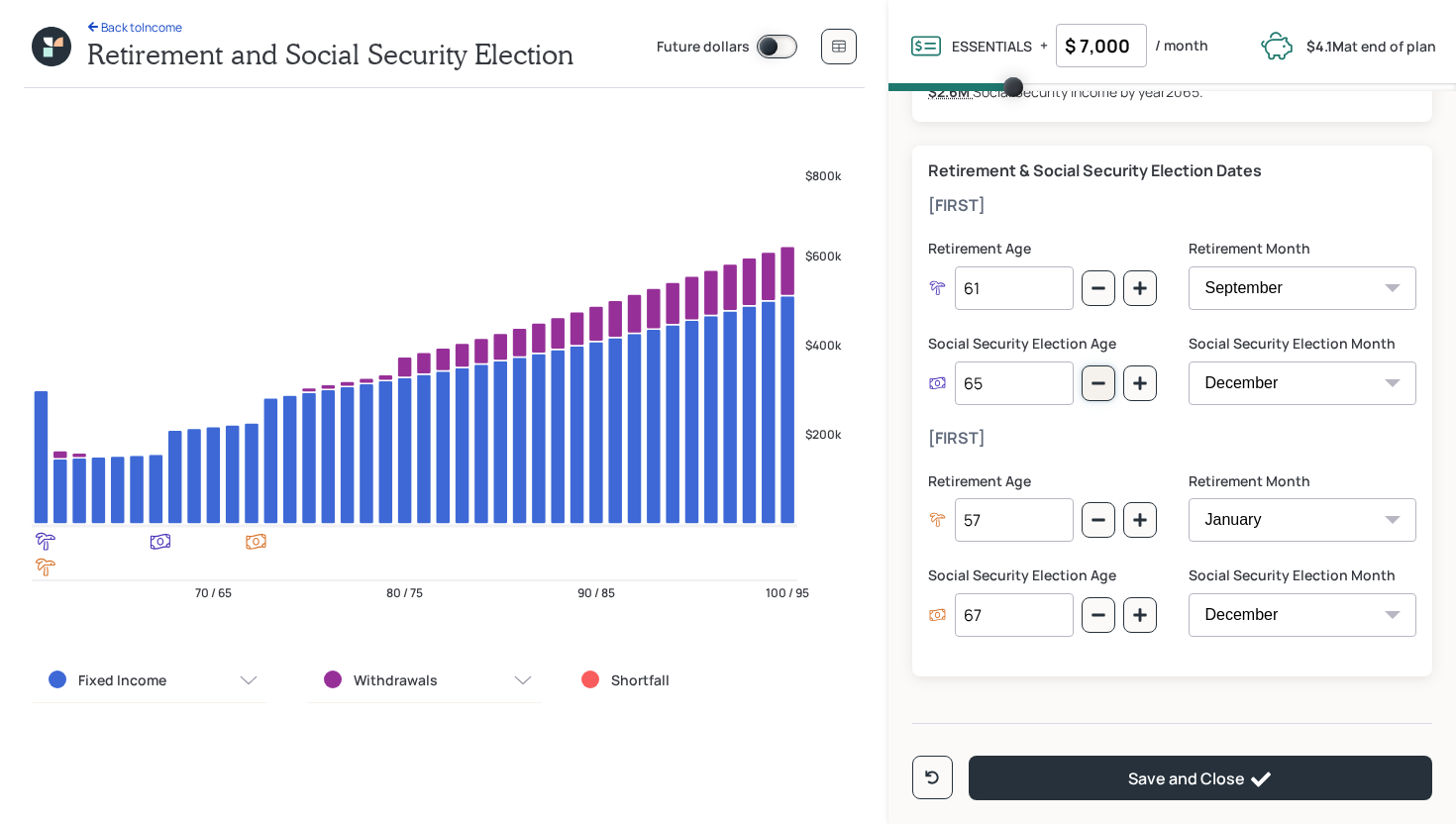 click at bounding box center [1098, 288] 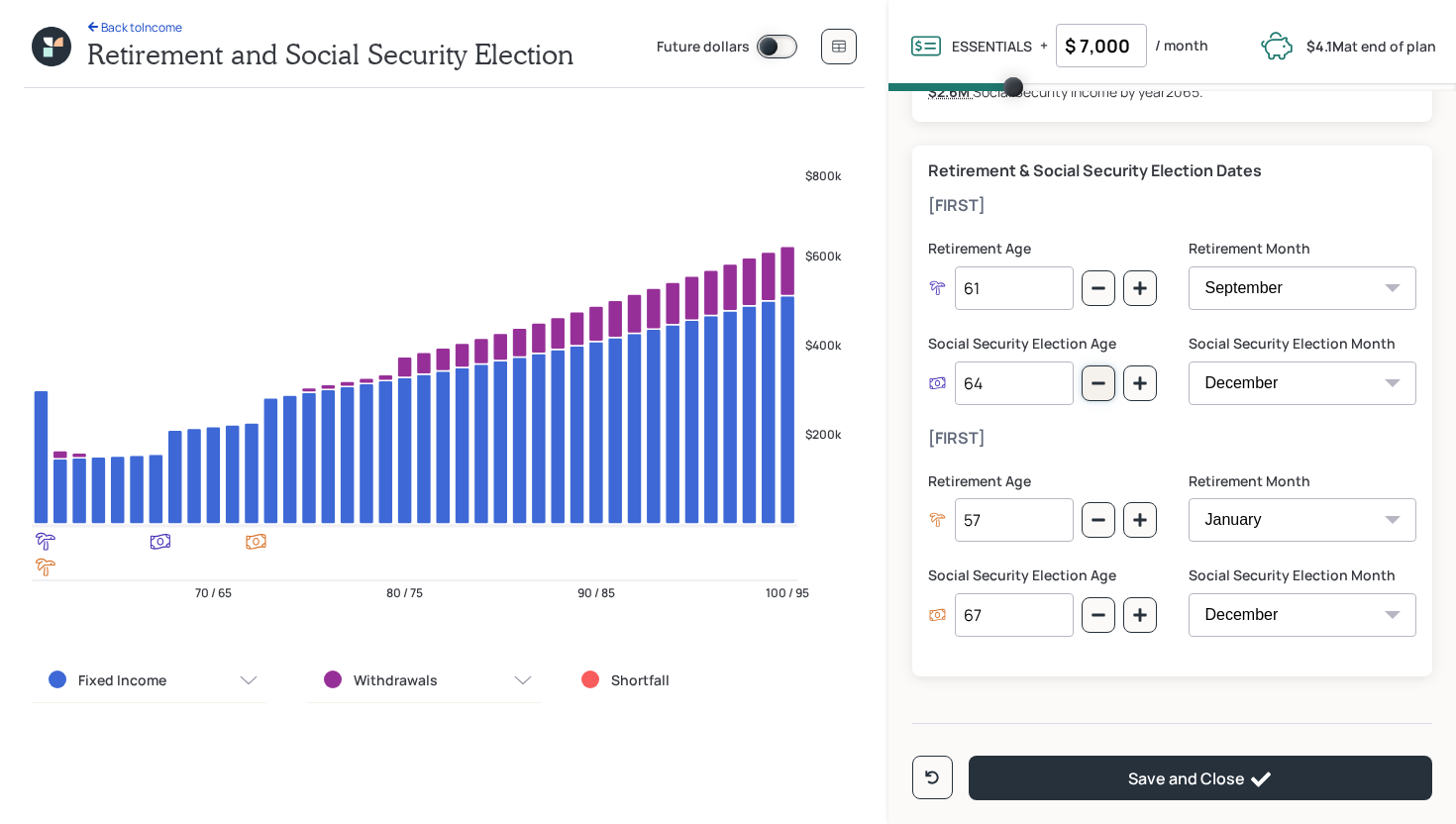 click at bounding box center [1098, 288] 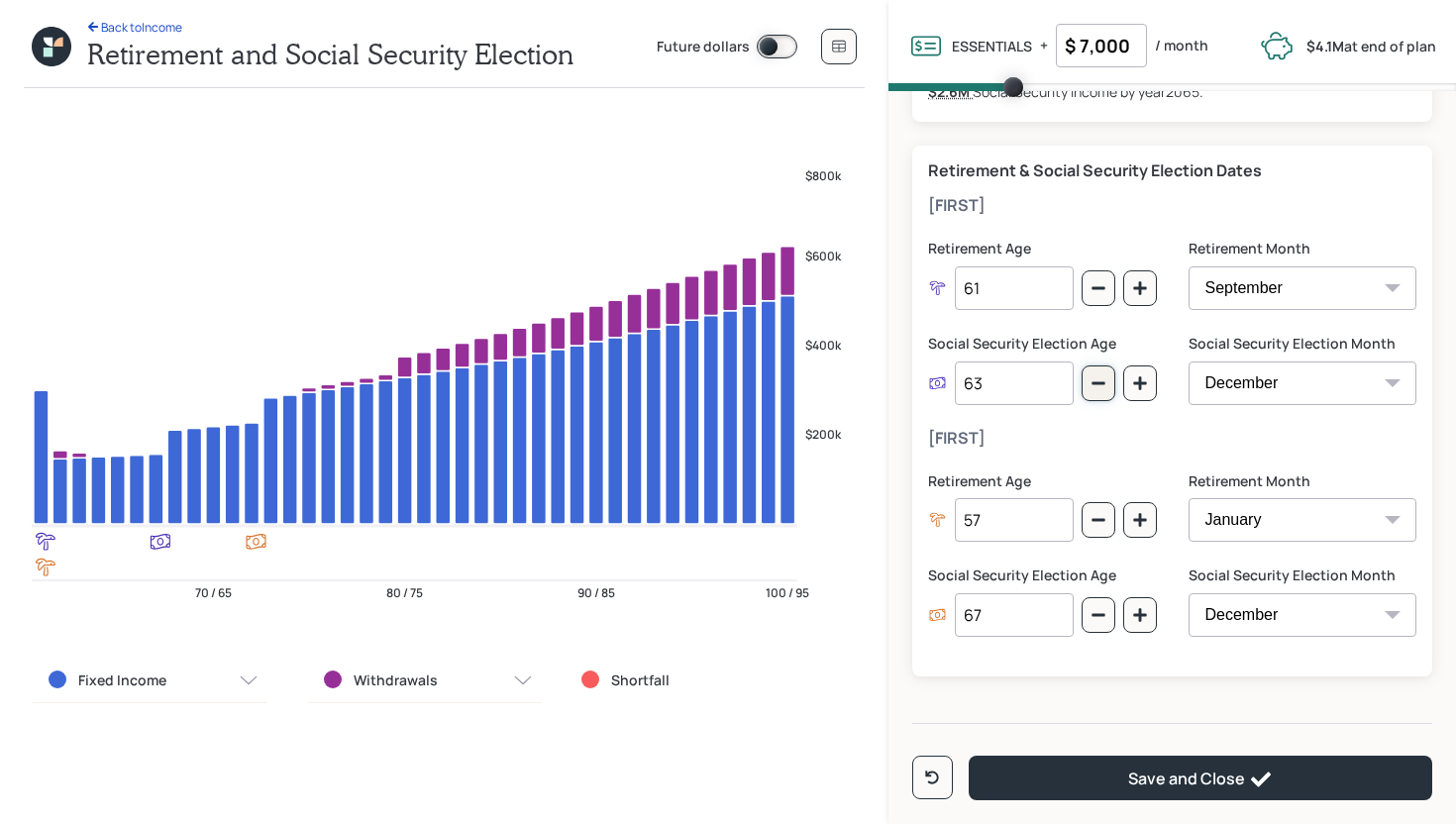 click at bounding box center (1098, 288) 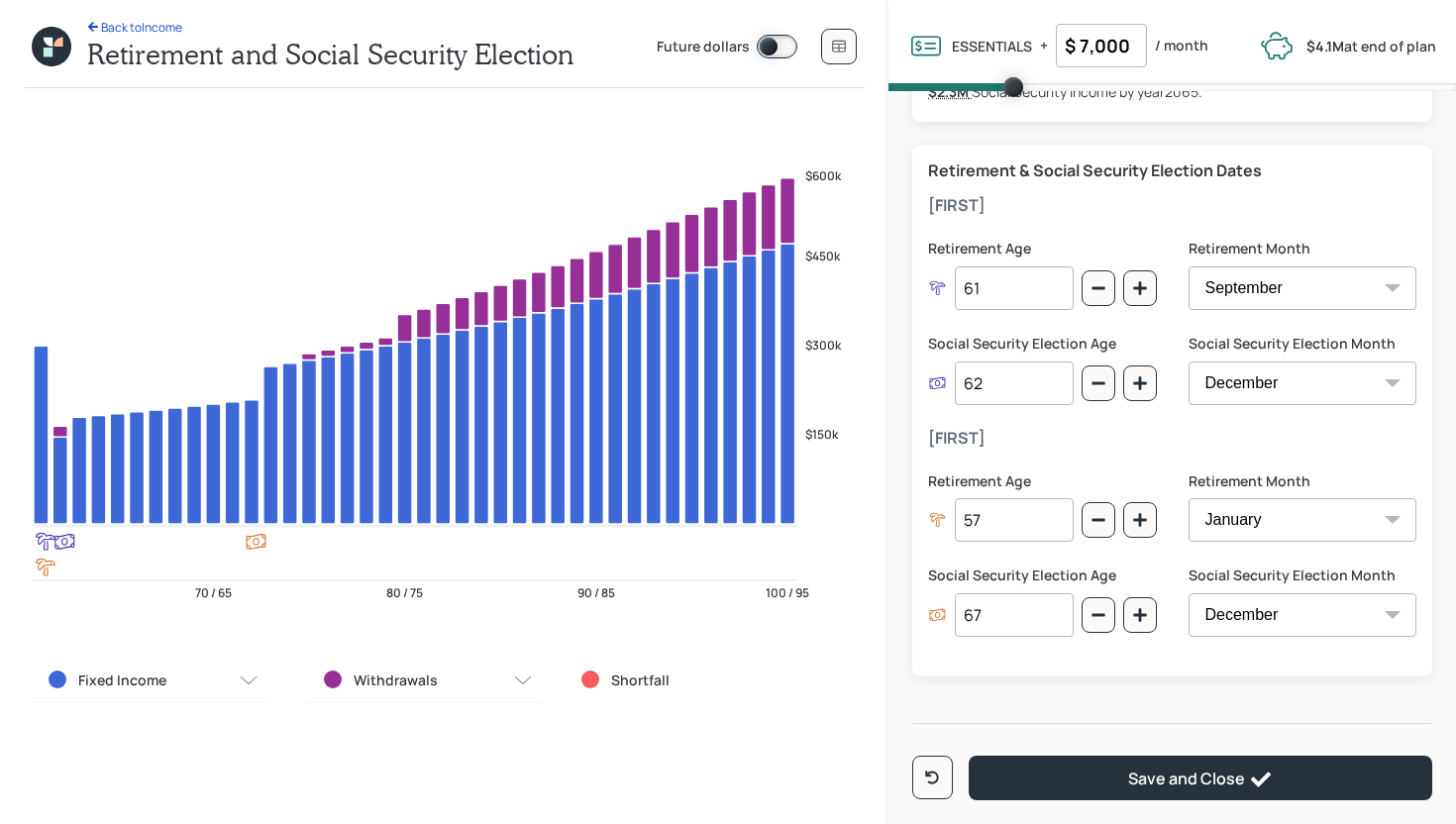 click on "January February March April May June July August September October November December" at bounding box center (1302, 383) 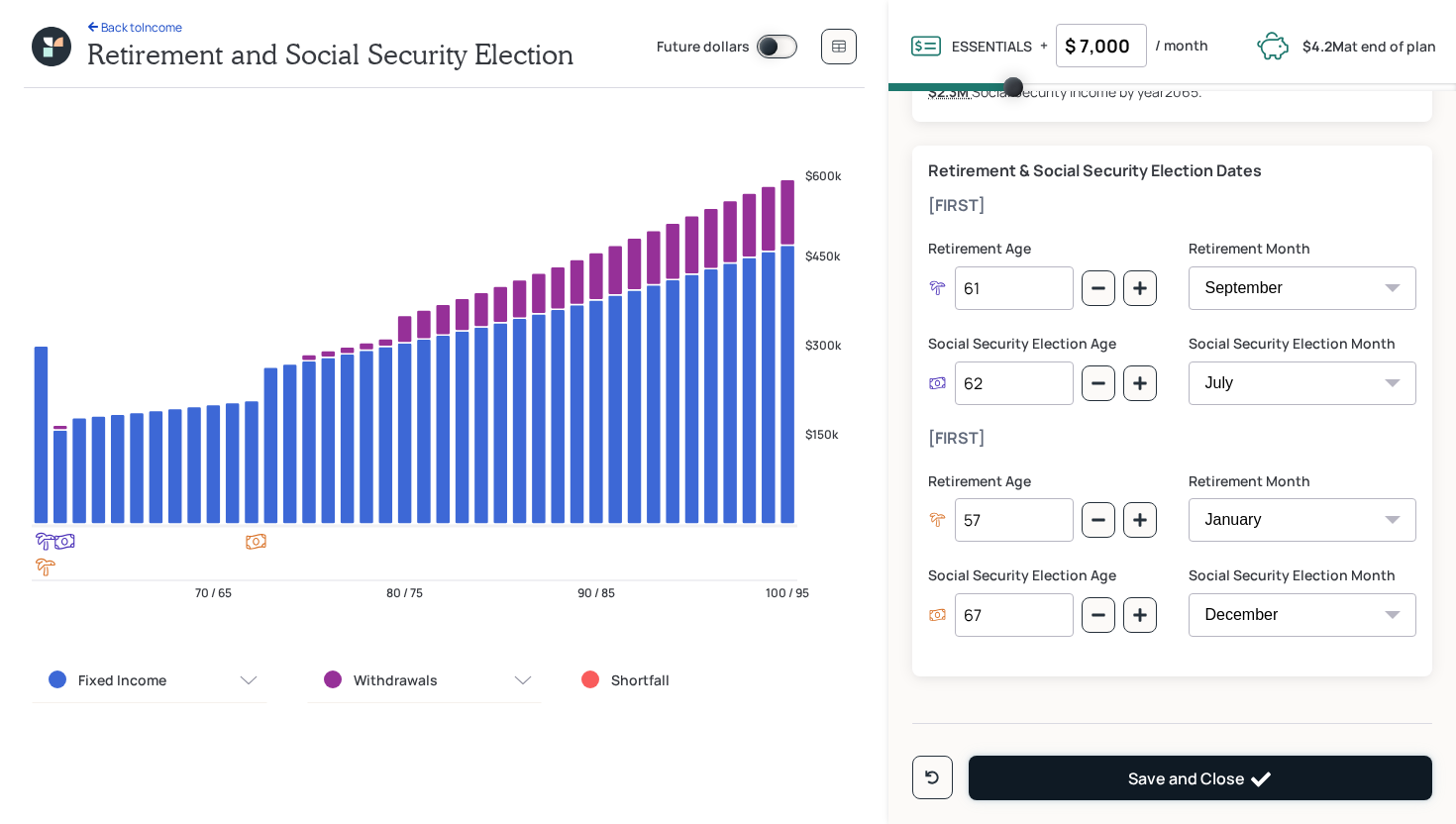 click on "Save and Close" at bounding box center [1200, 779] 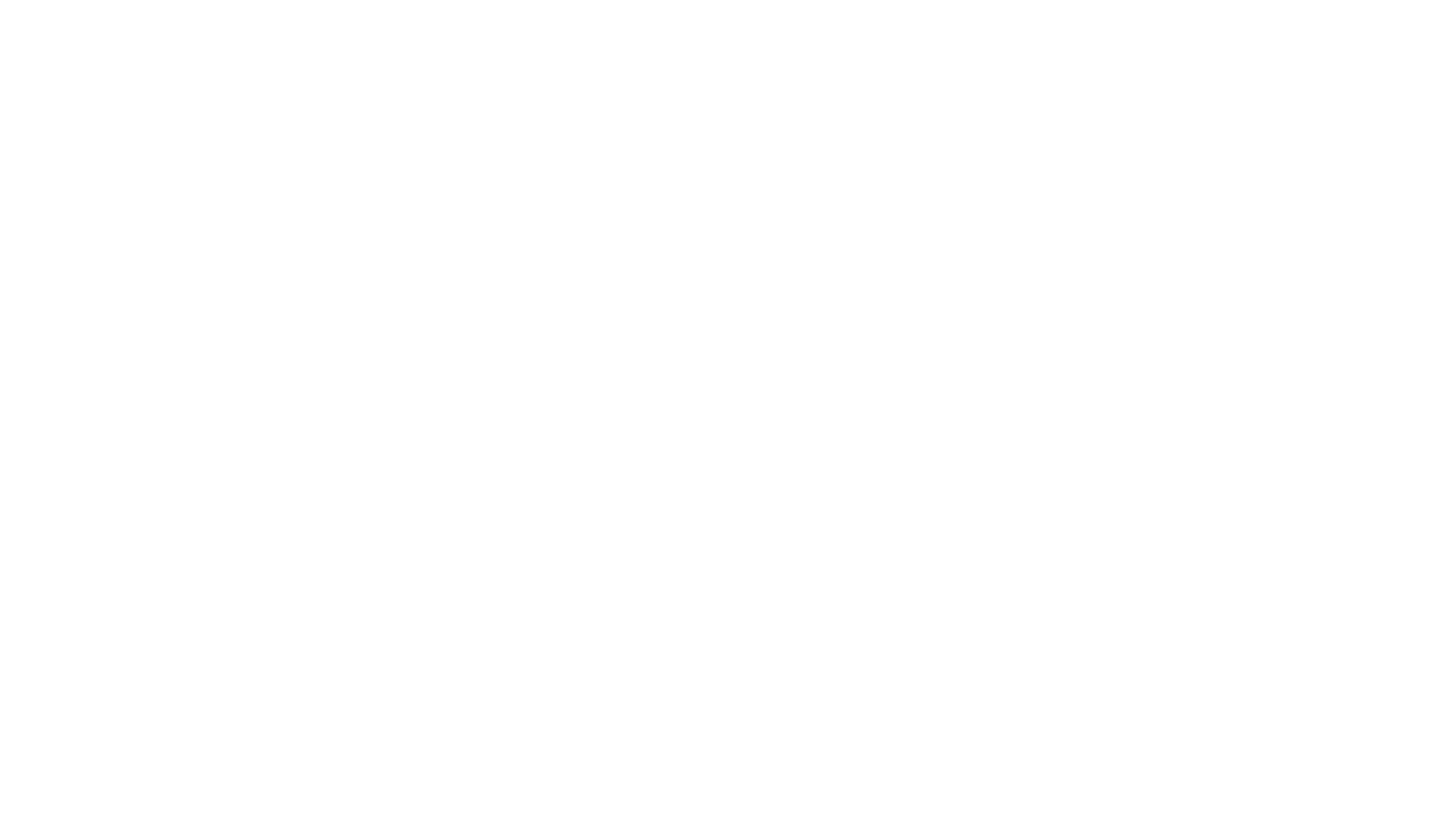 scroll, scrollTop: 0, scrollLeft: 0, axis: both 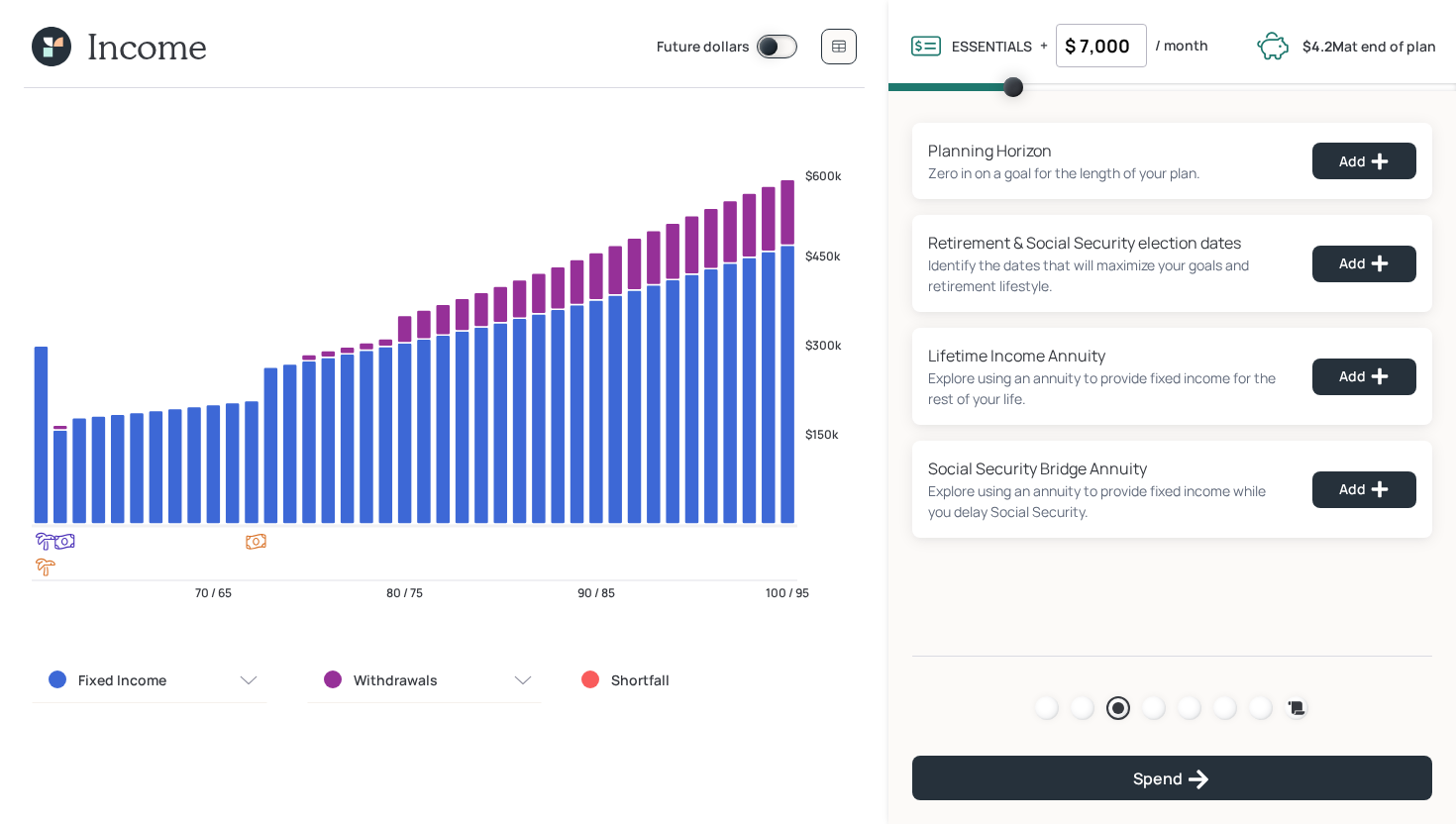 click on "Fixed Income" at bounding box center (150, 680) 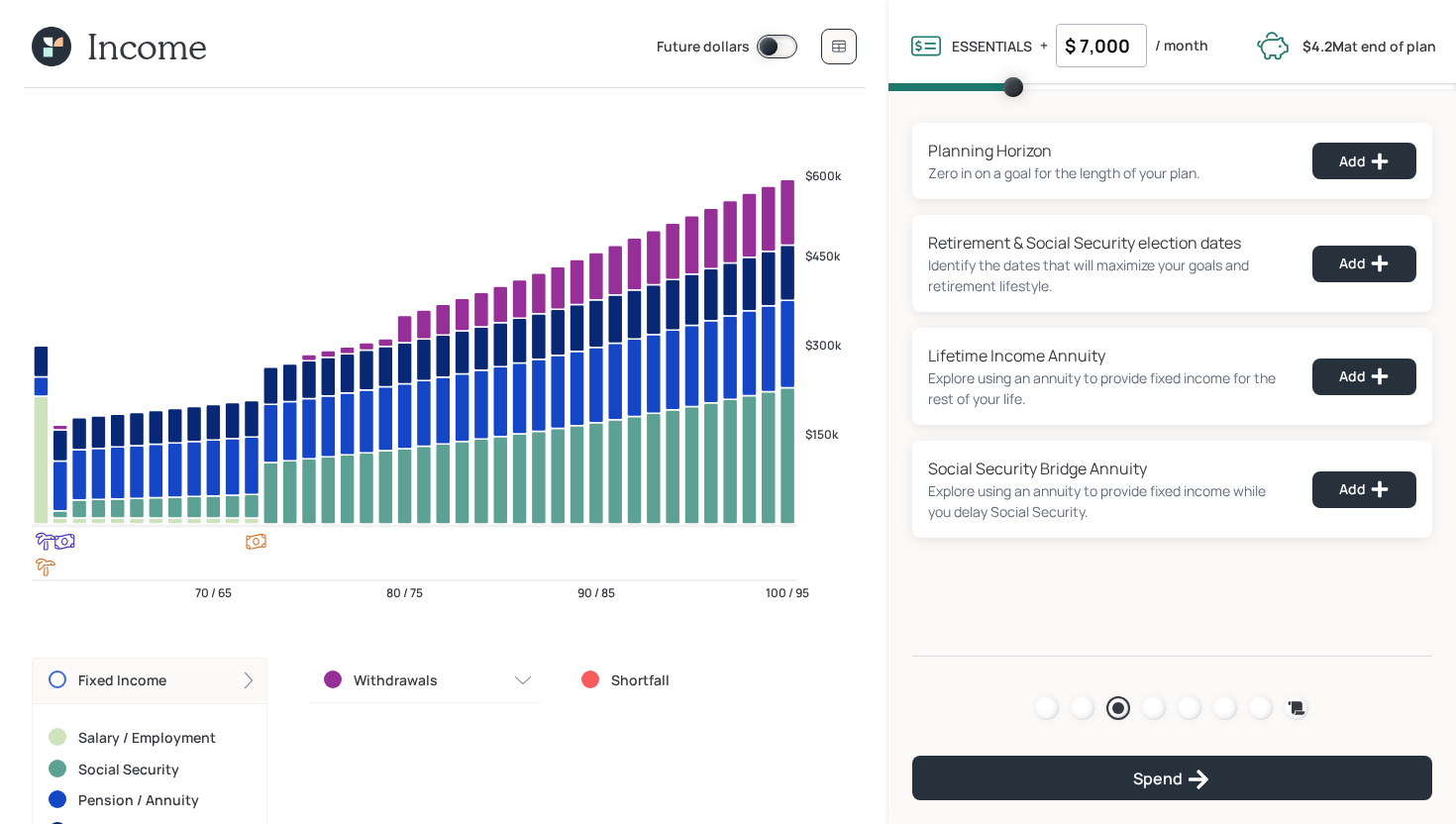 click on "Fixed Income" at bounding box center (150, 680) 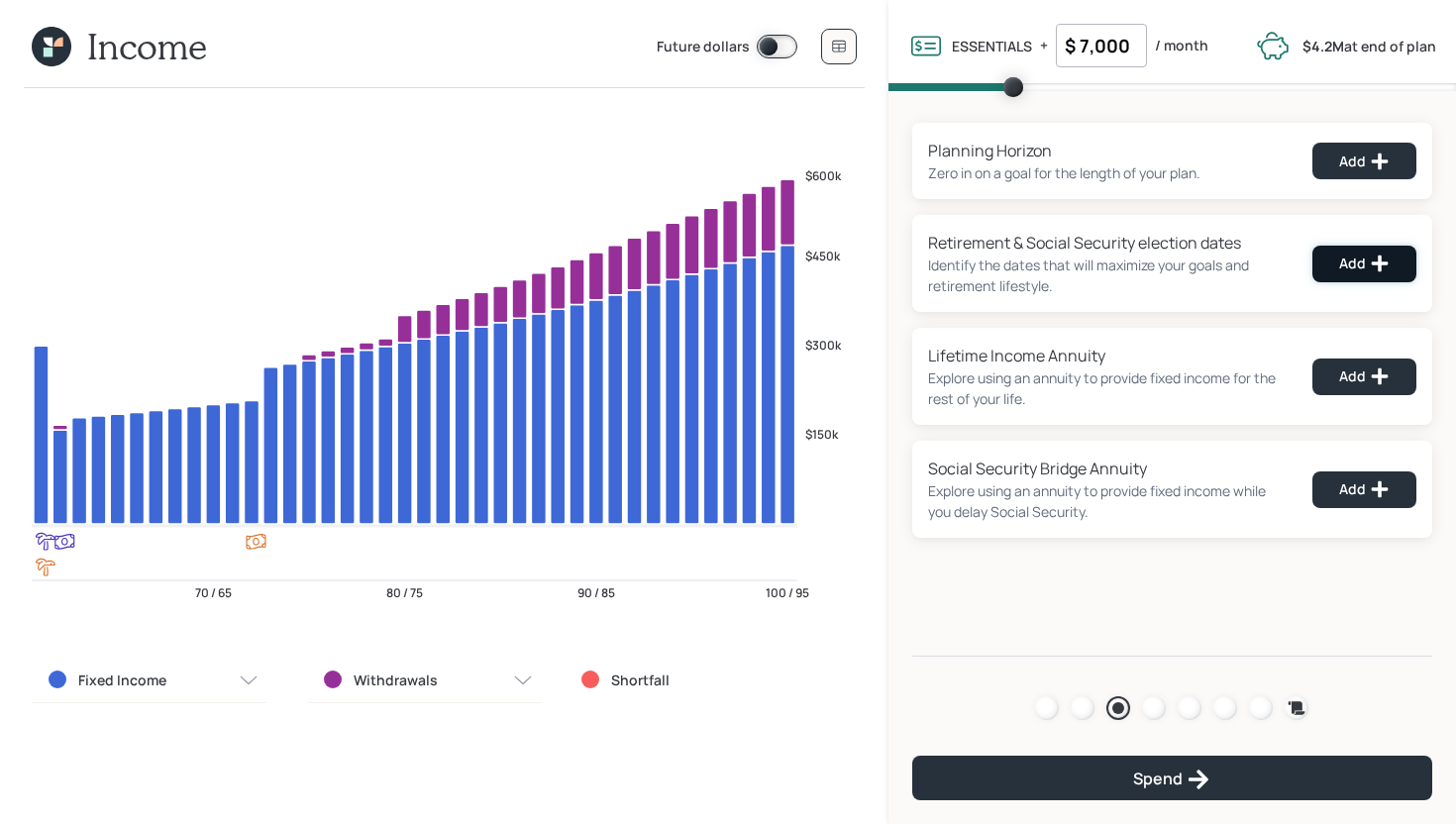 click at bounding box center (1380, 160) 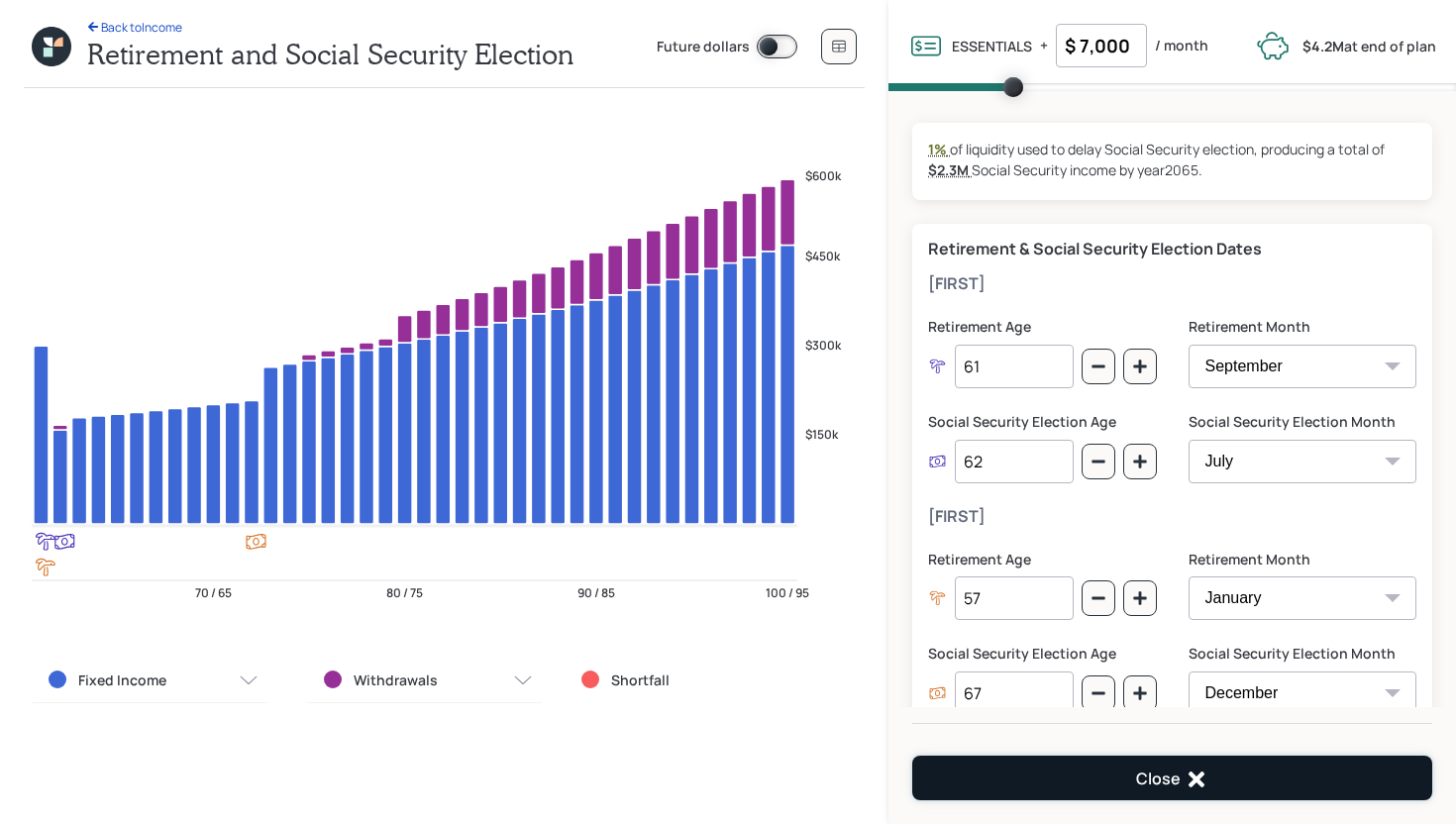 click on "Close" at bounding box center (1172, 779) 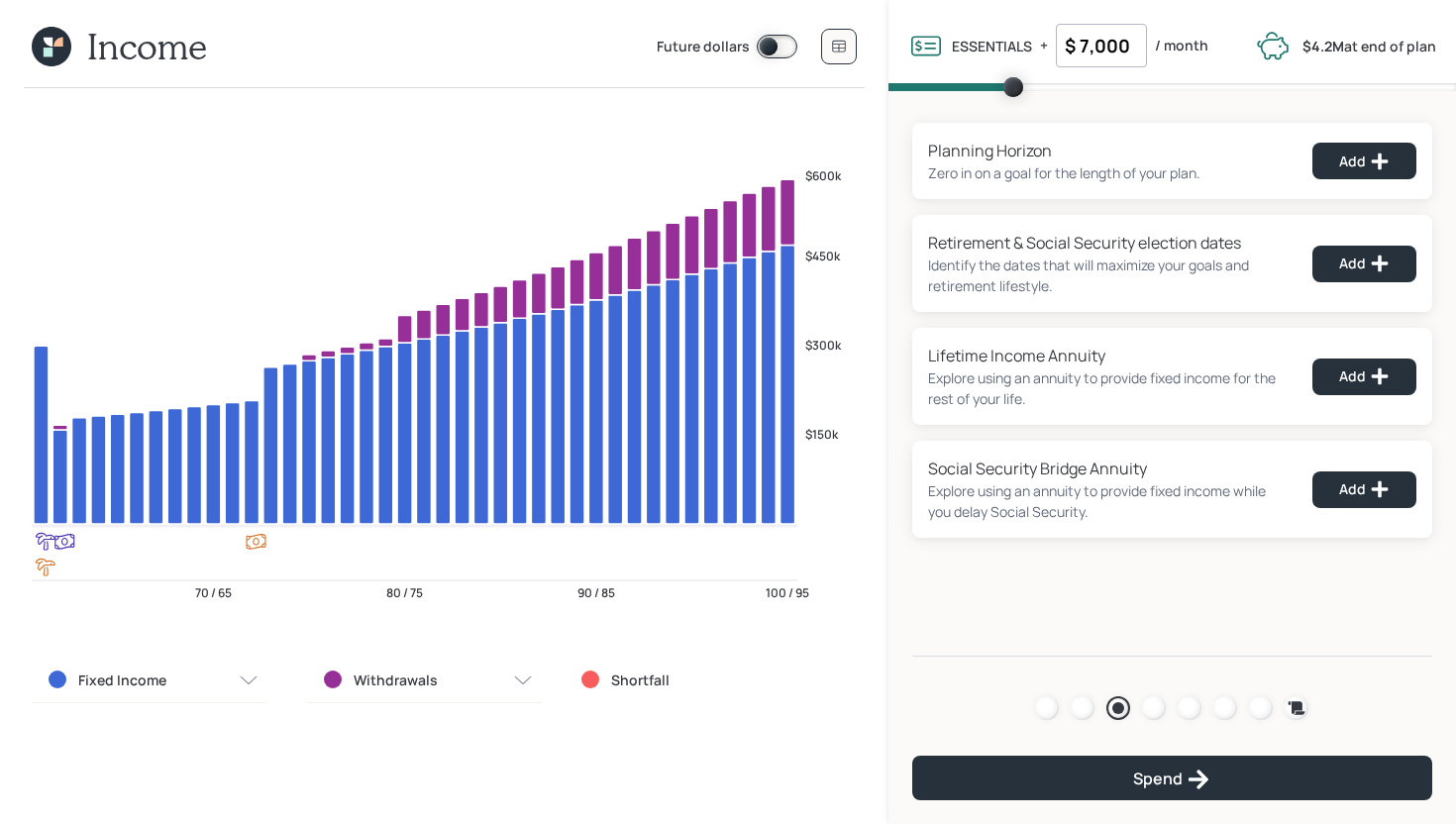 click on "Withdrawals" at bounding box center (122, 680) 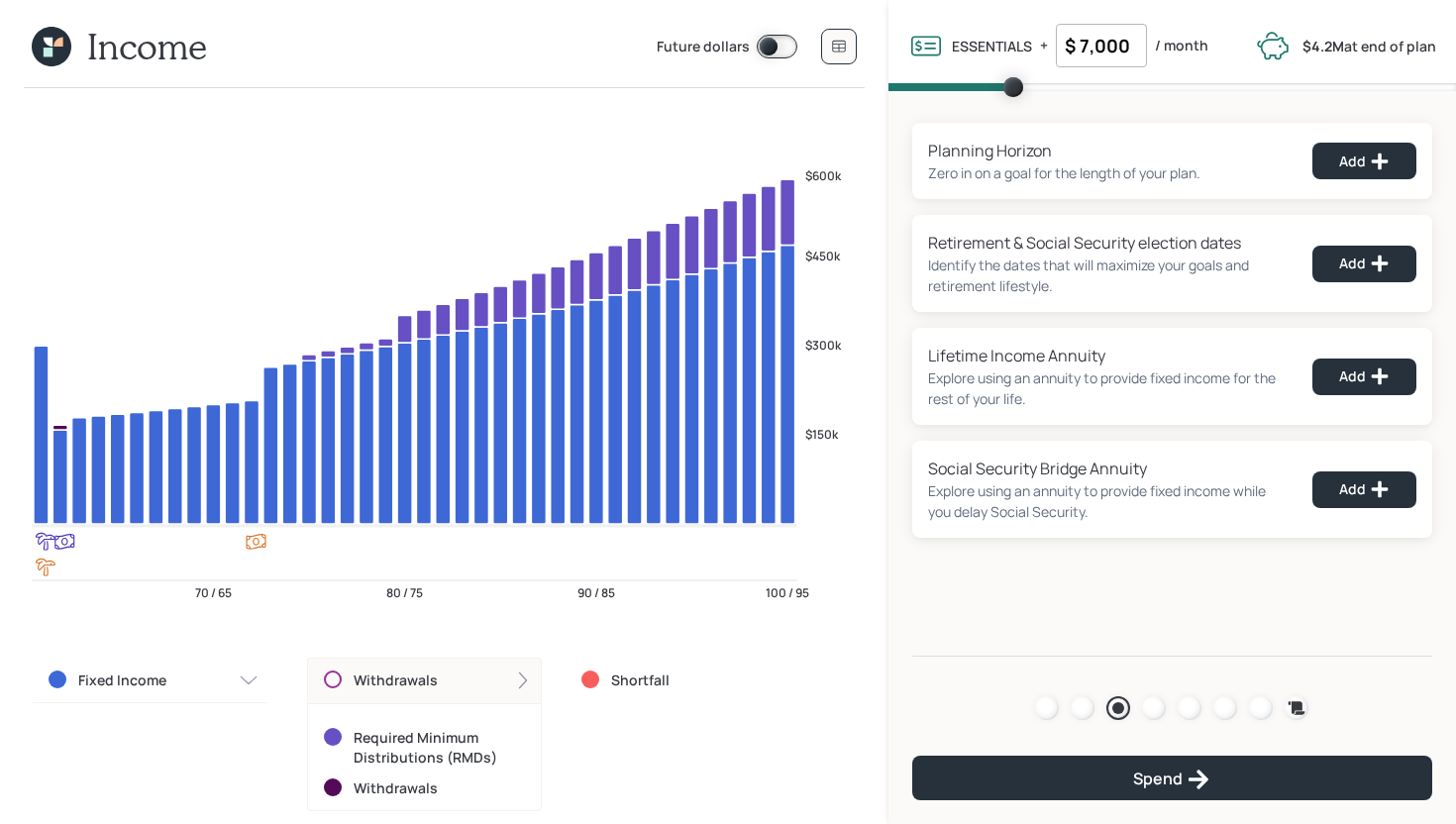 click on "Withdrawals" at bounding box center [395, 680] 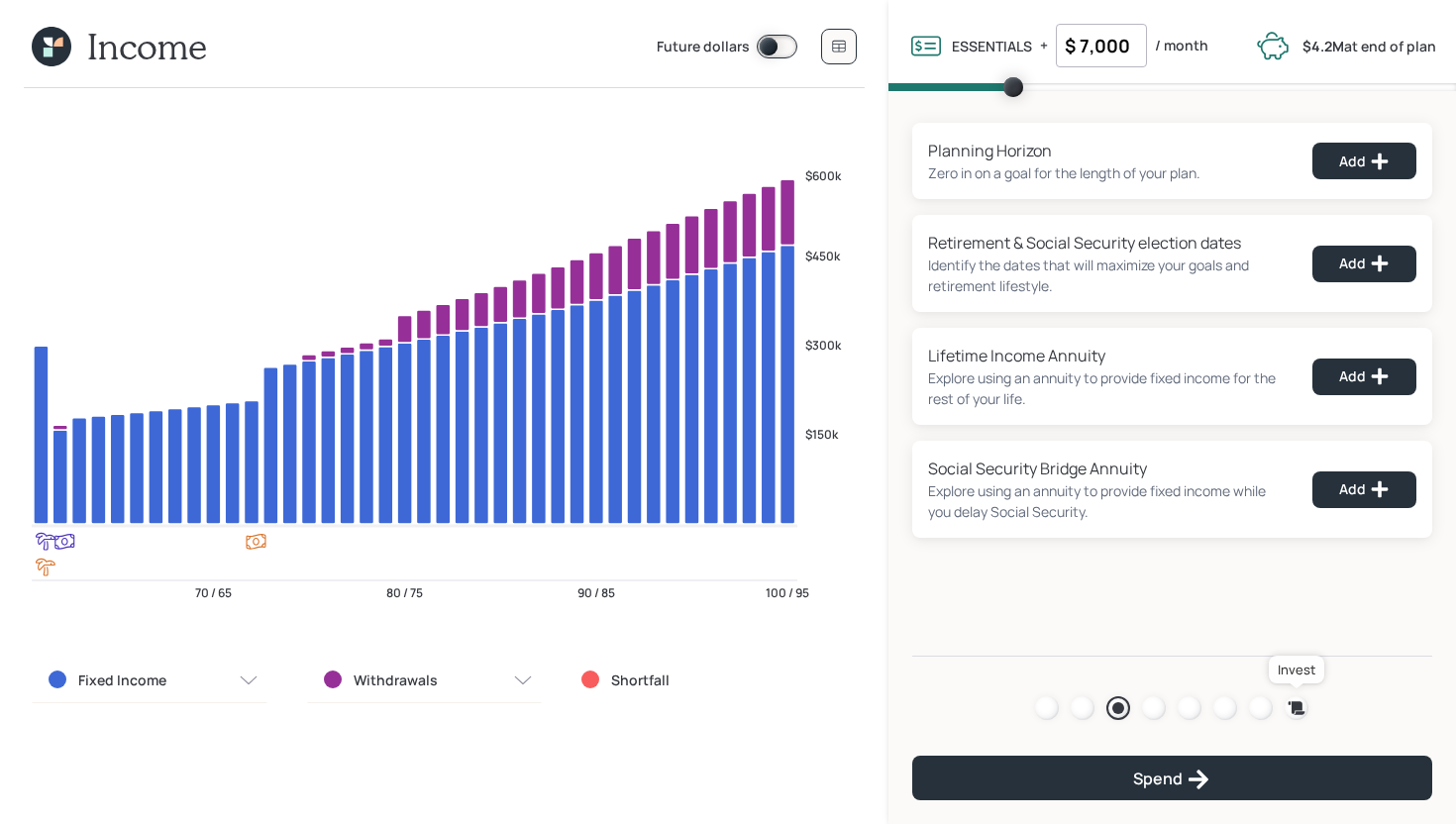 click at bounding box center [1297, 707] 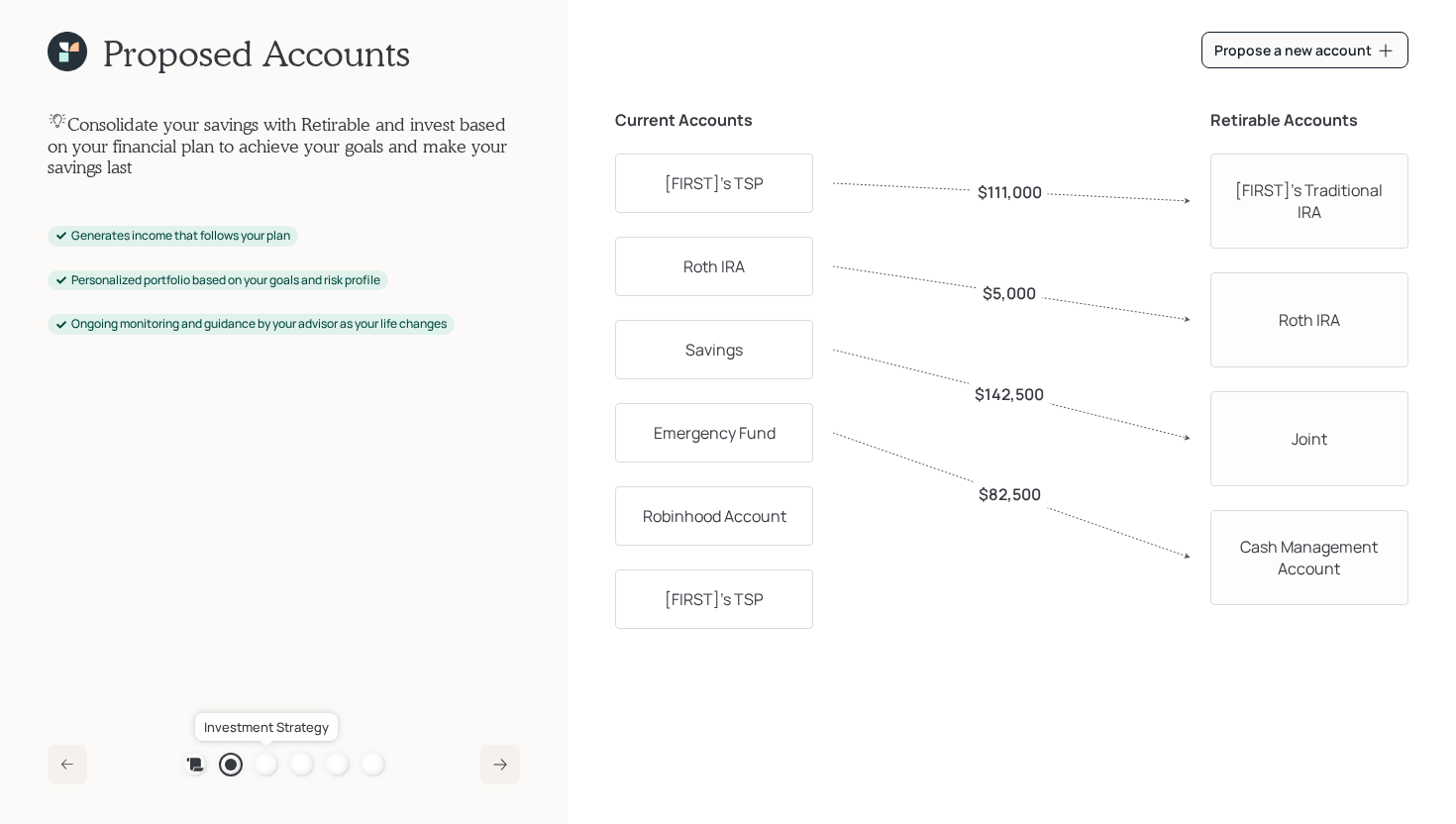 click at bounding box center [266, 765] 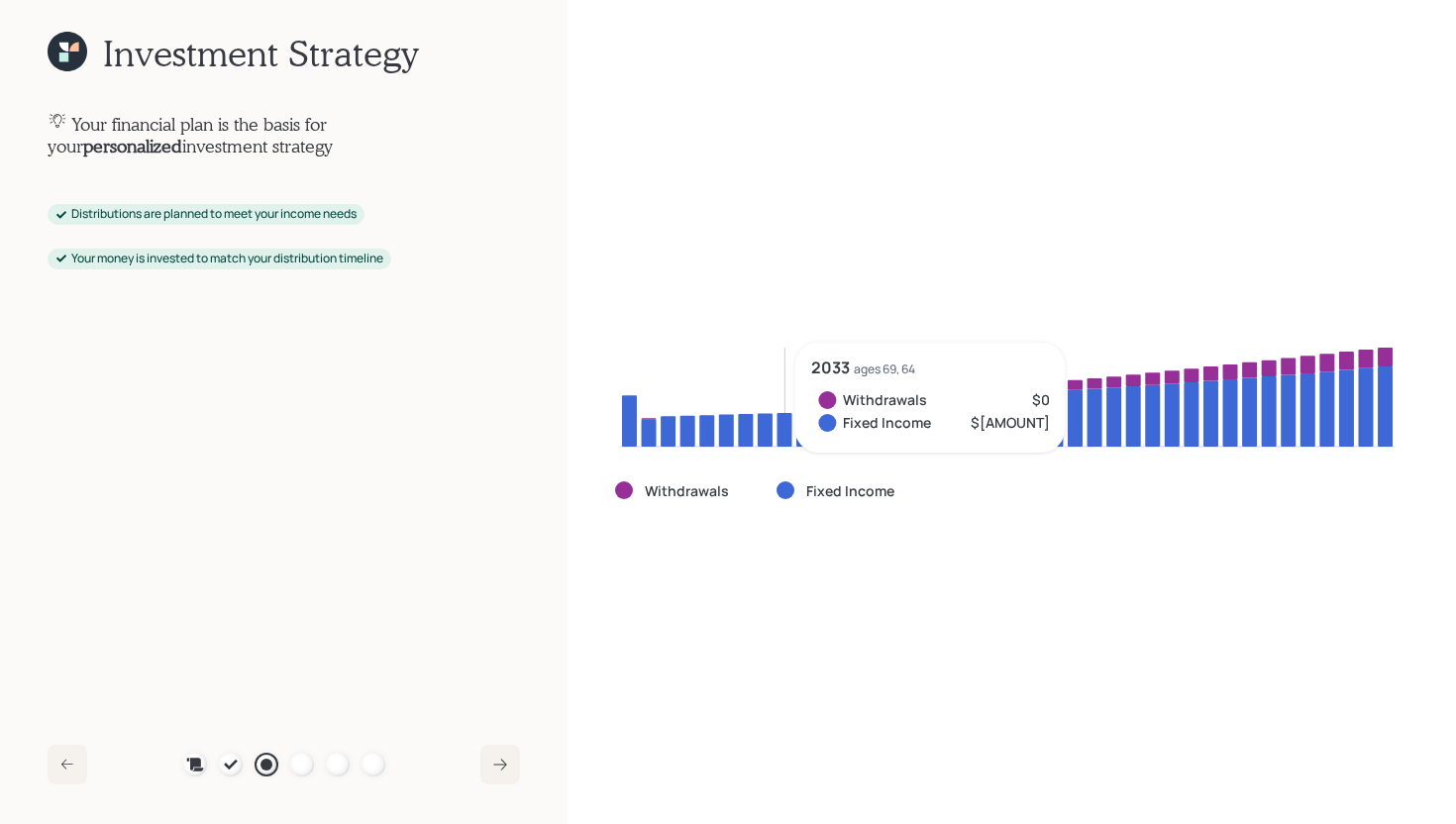click at bounding box center [784, 430] 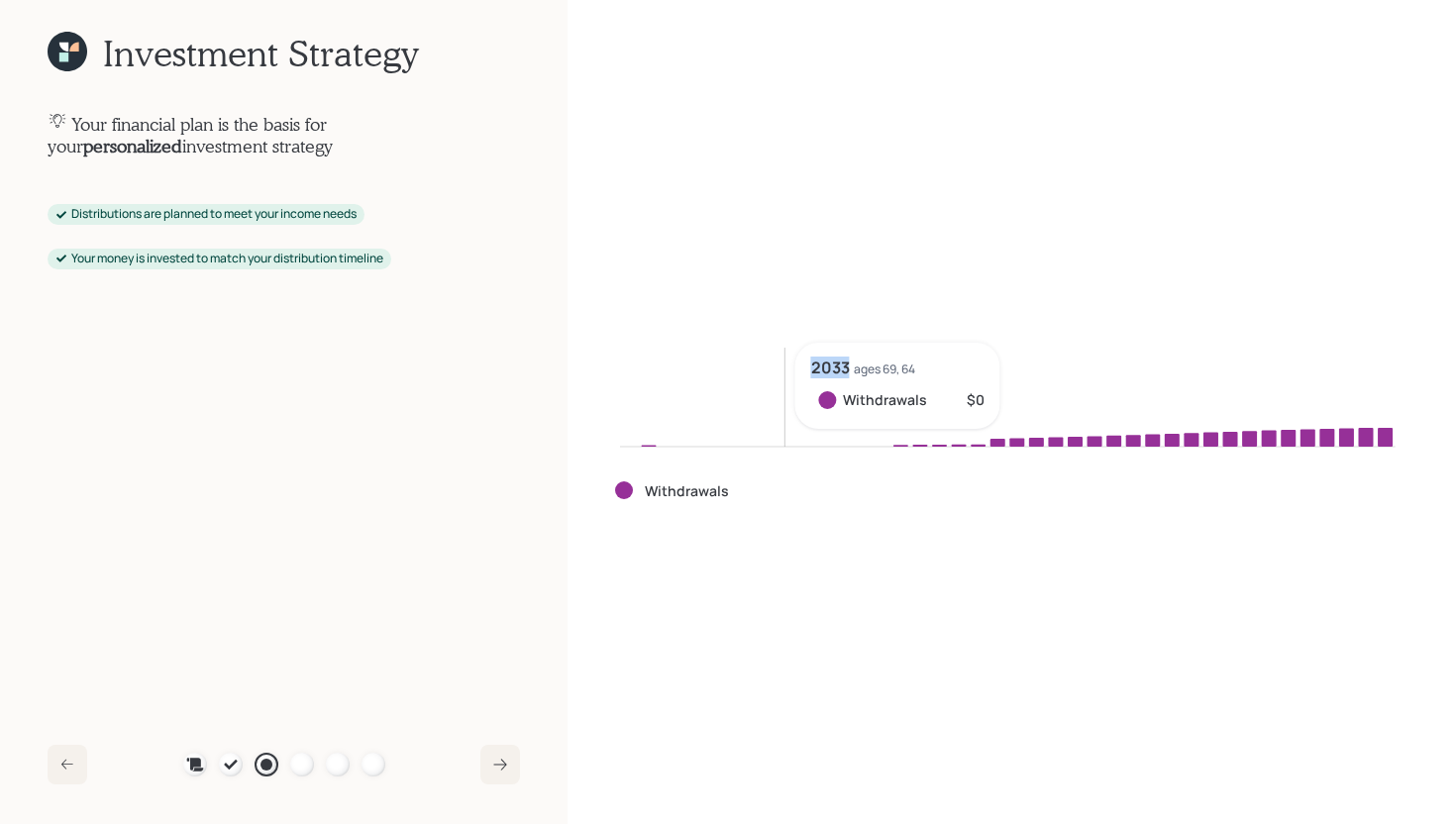 click at bounding box center [1007, 412] 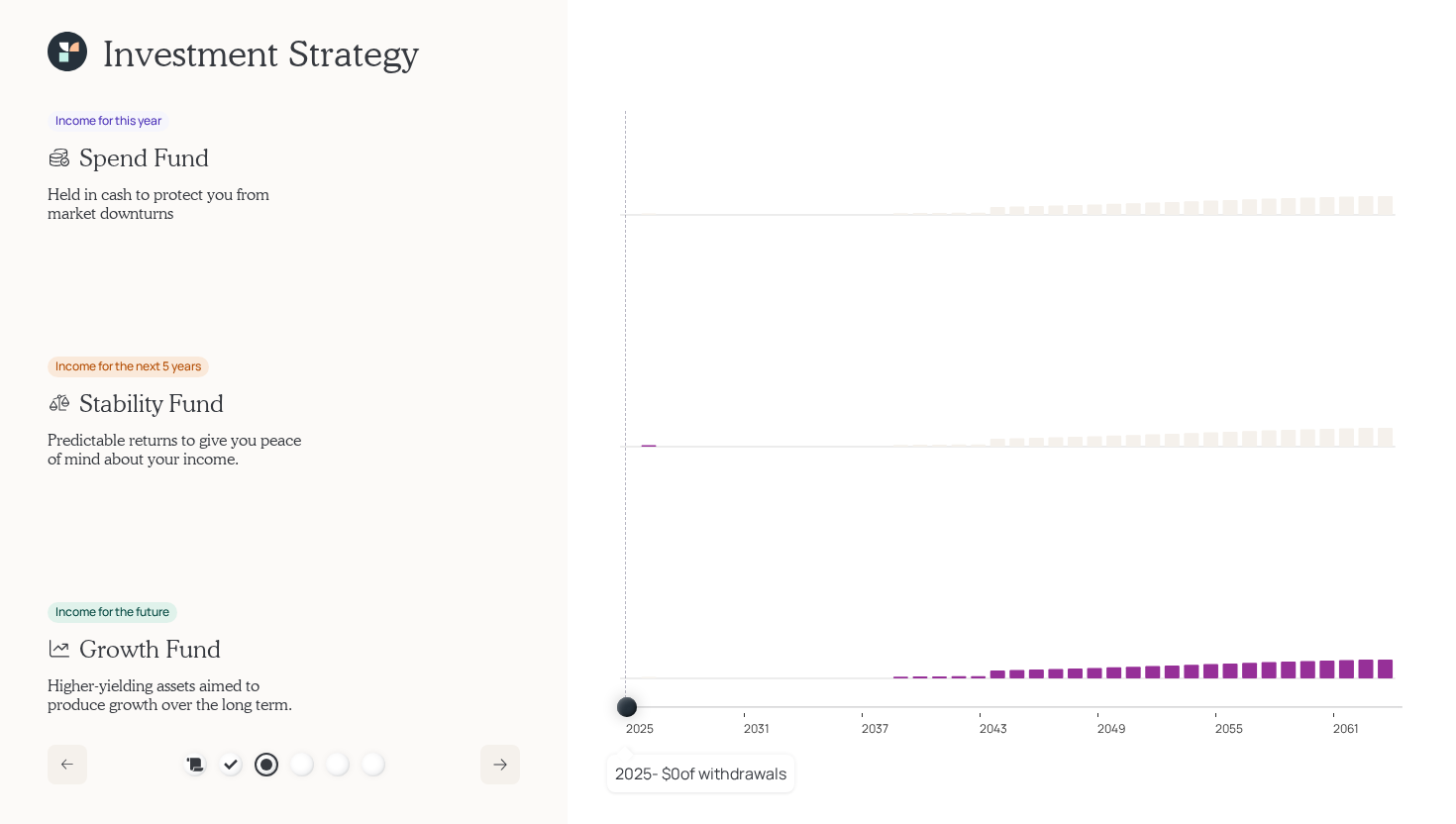 click at bounding box center (67, 52) 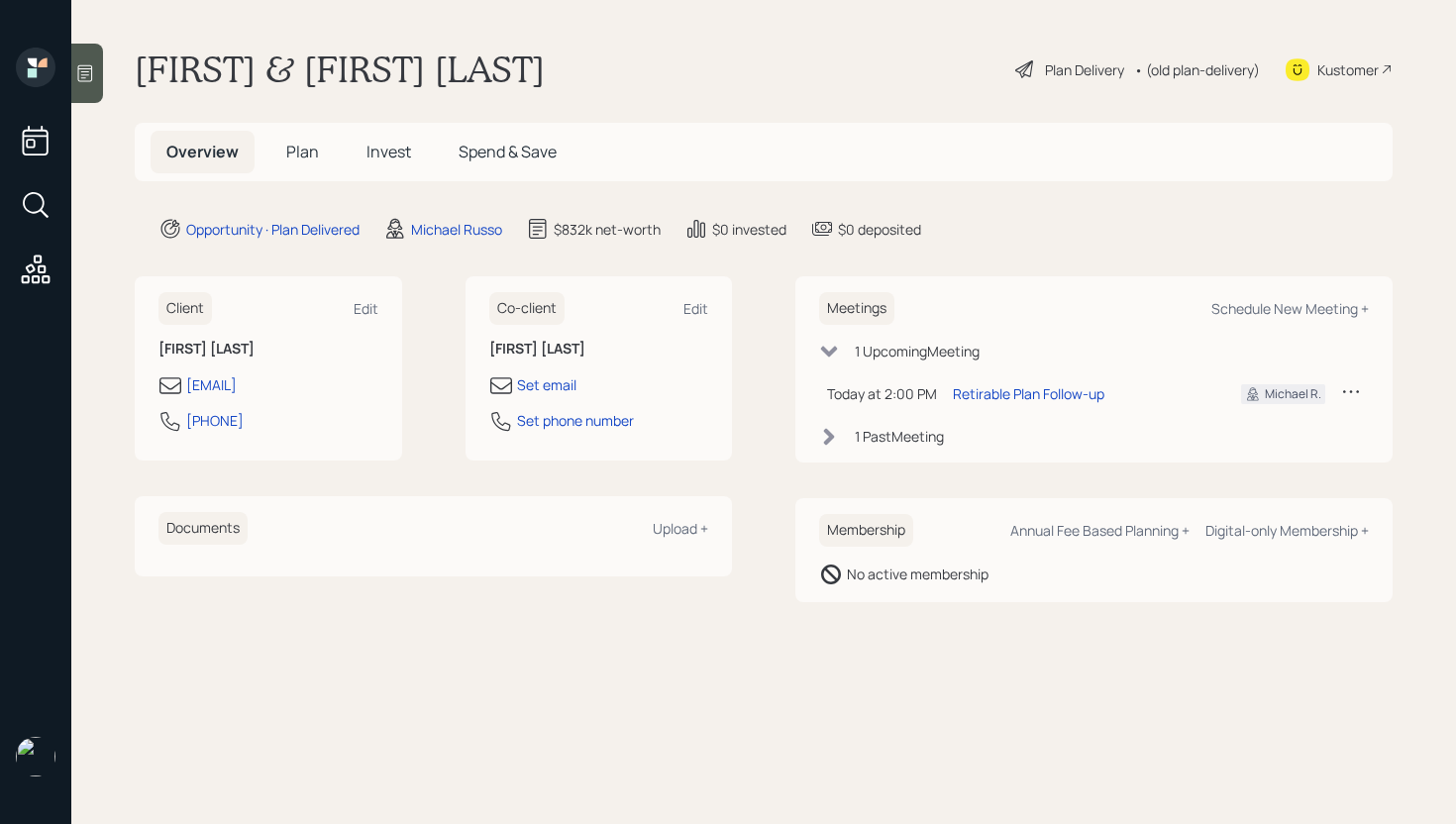 click on "Plan" at bounding box center (302, 152) 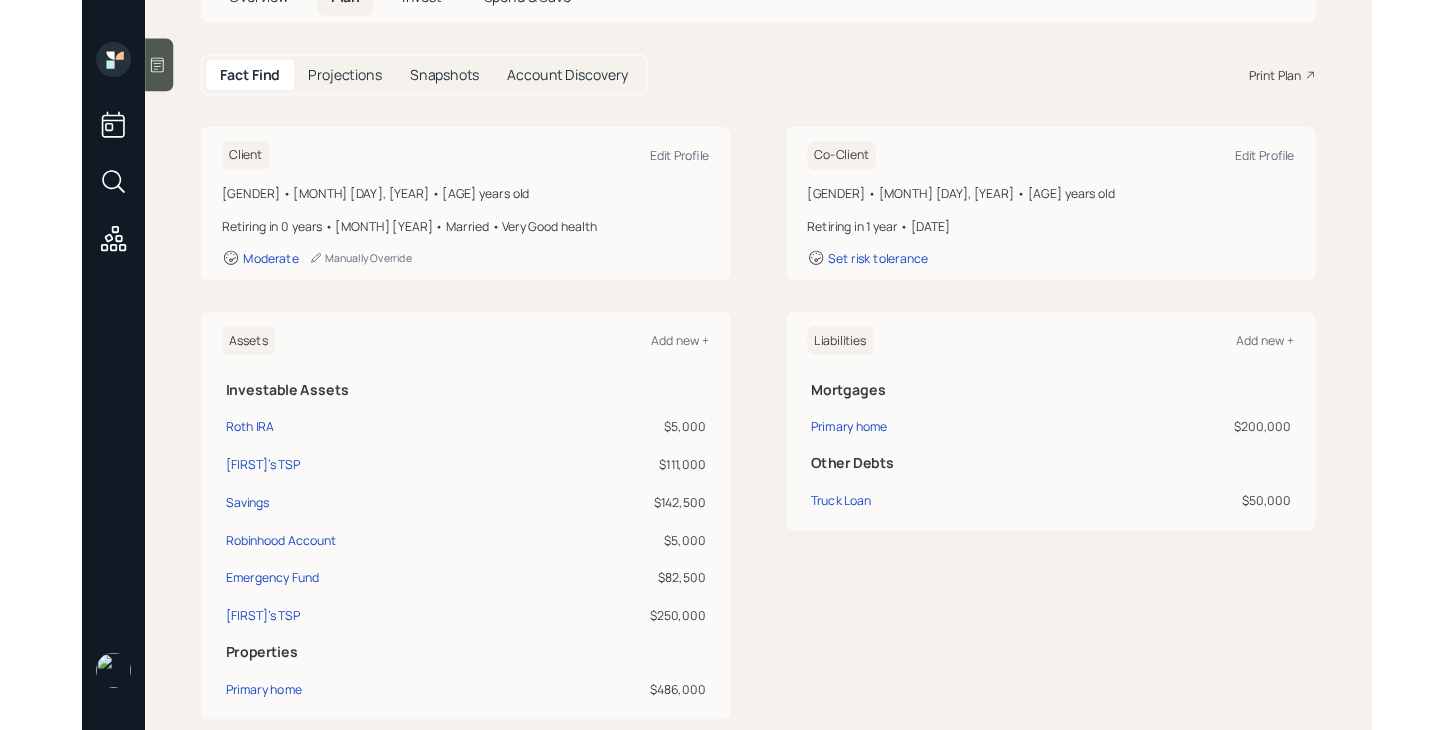 scroll, scrollTop: 0, scrollLeft: 0, axis: both 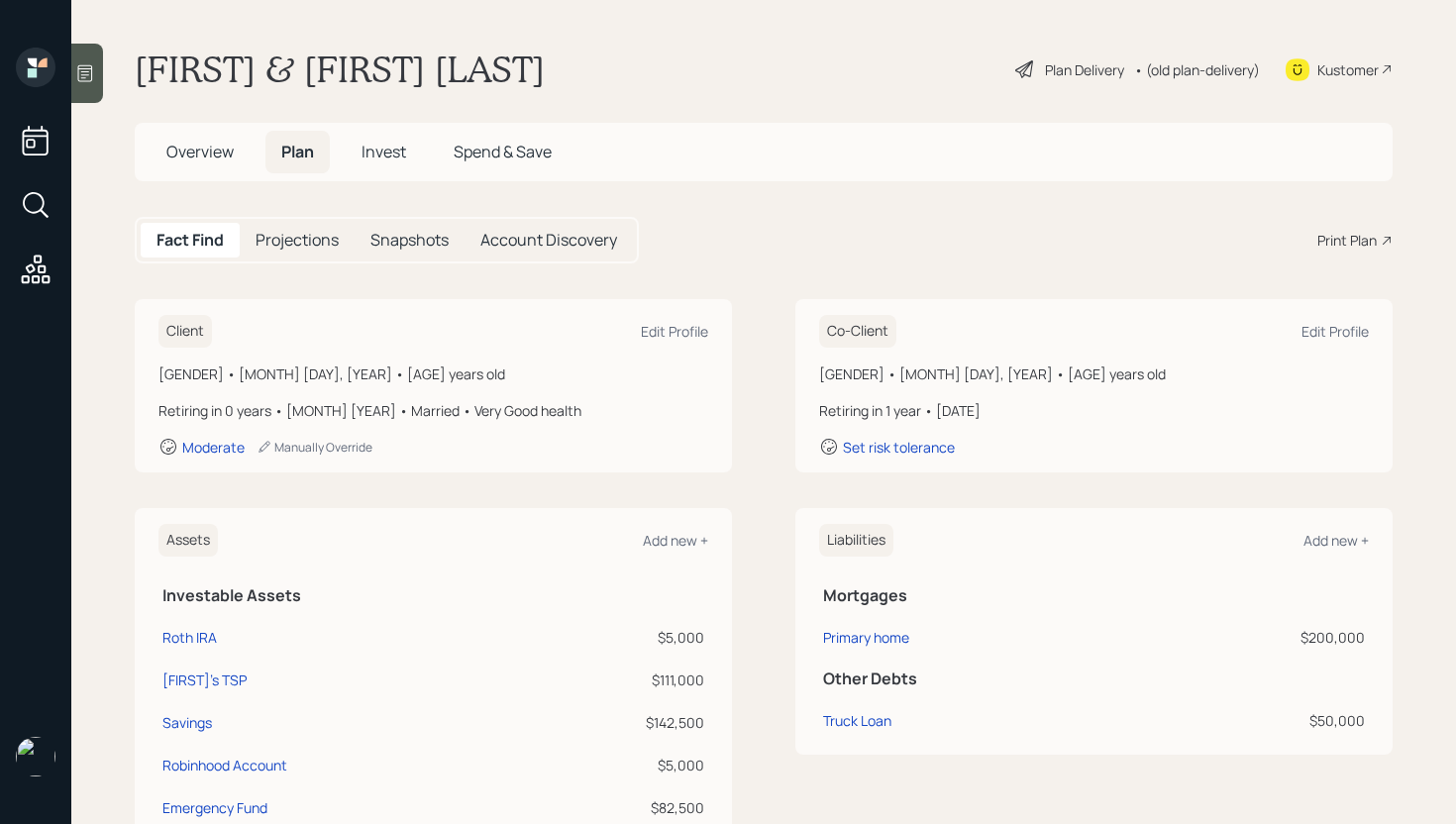 click on "Invest" at bounding box center (200, 152) 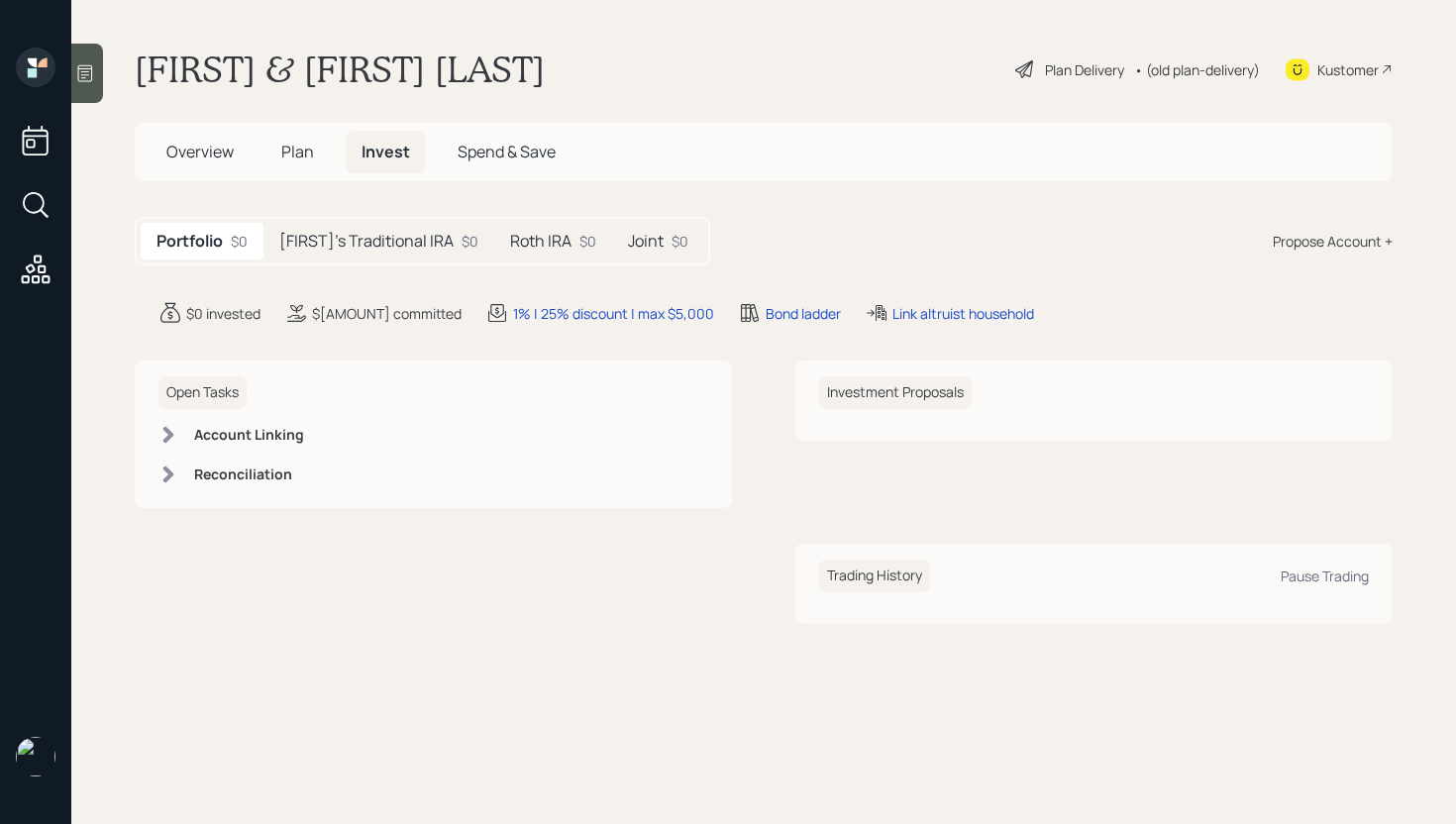 click on "[FIRST]'s Traditional IRA" at bounding box center [366, 241] 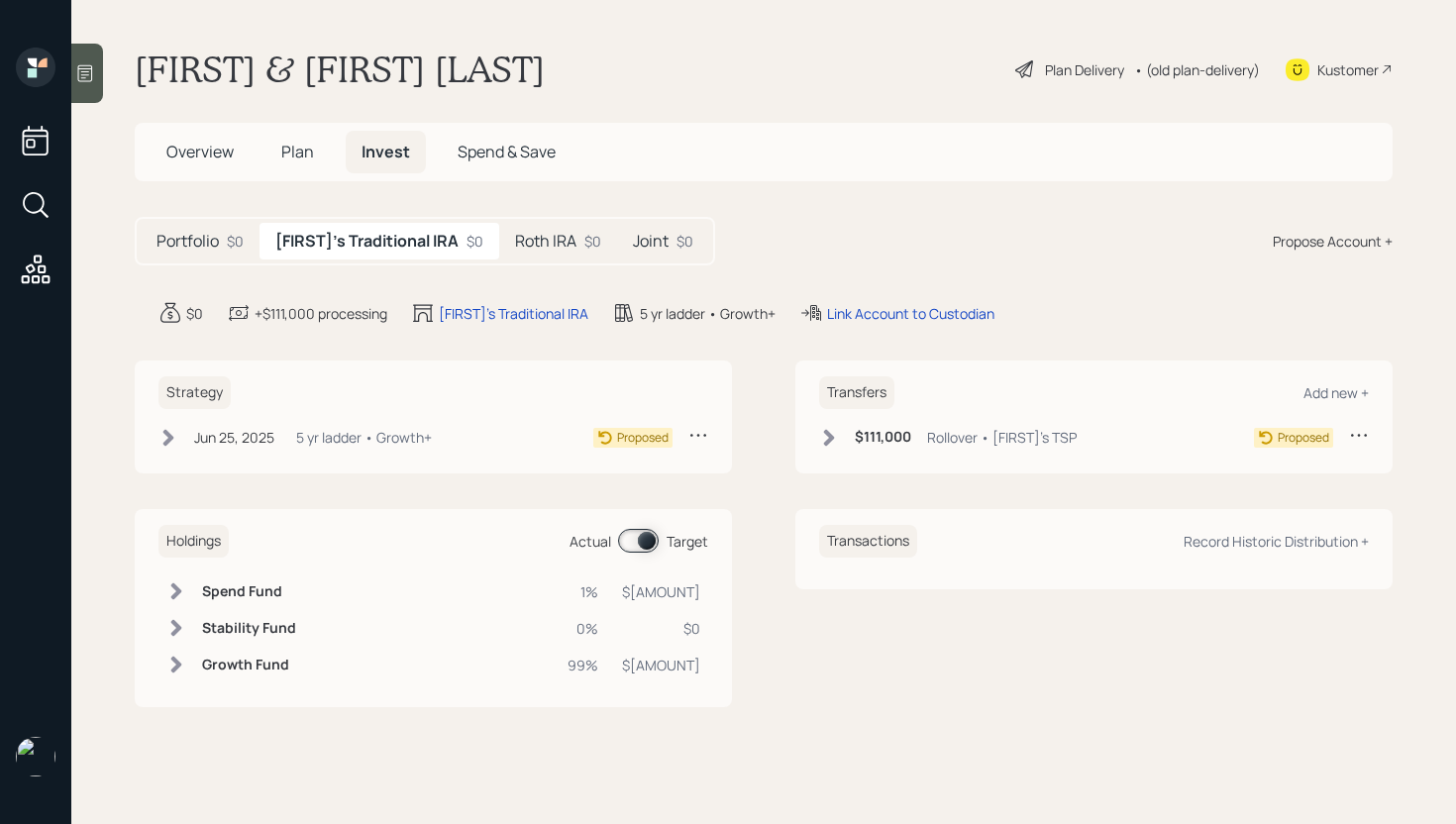 click on "Roth IRA" at bounding box center (187, 241) 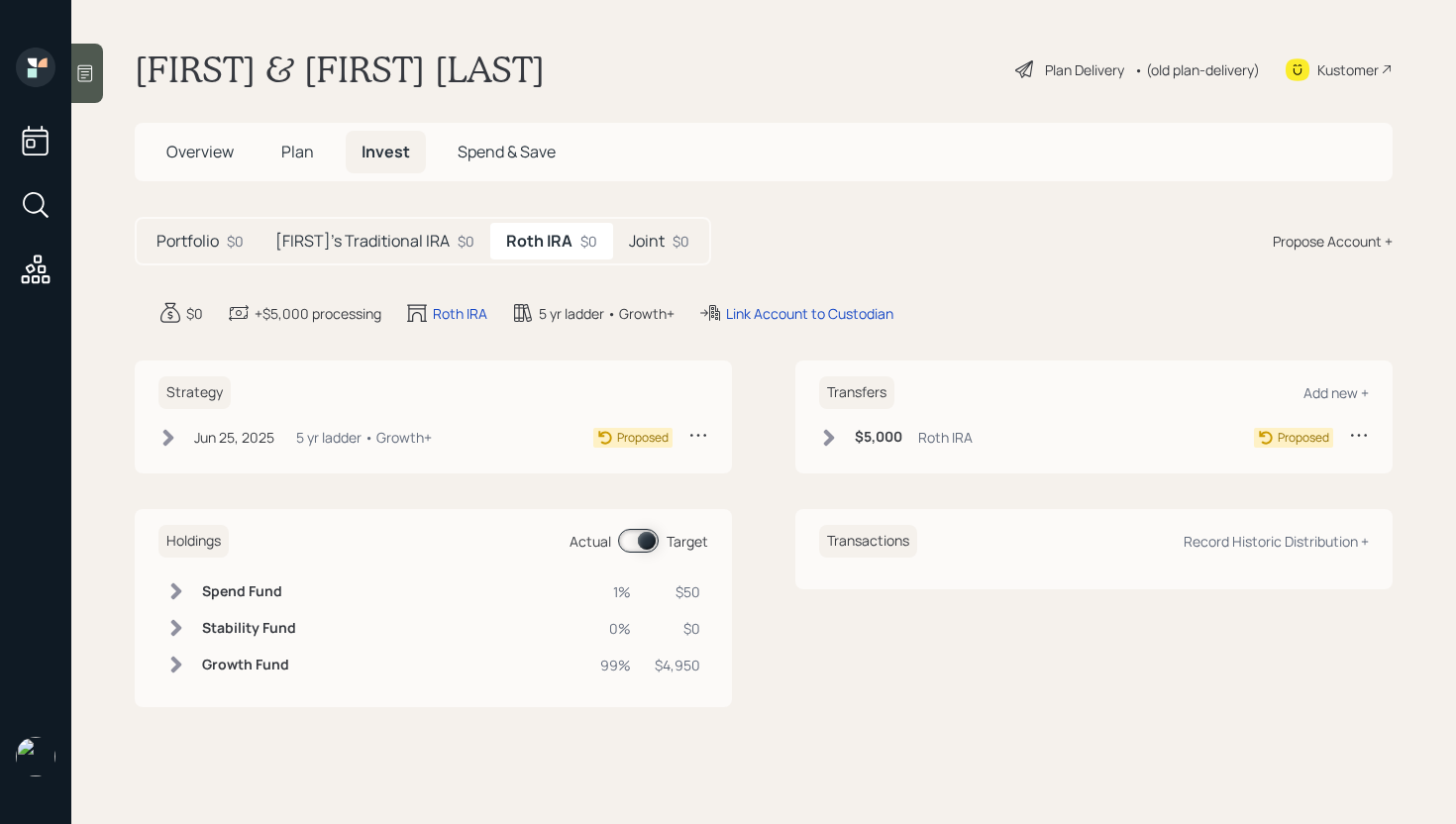 click on "Joint $0" at bounding box center [659, 241] 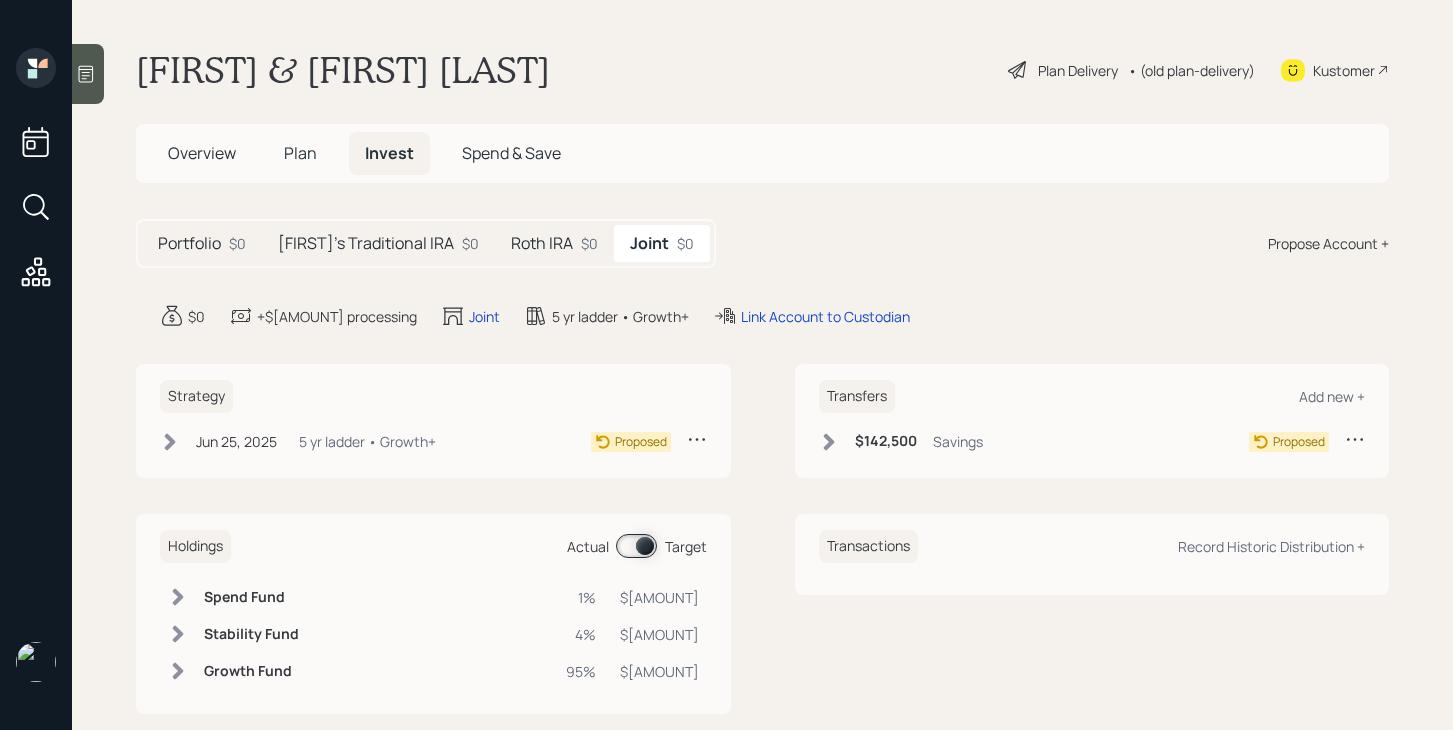 scroll, scrollTop: 32, scrollLeft: 0, axis: vertical 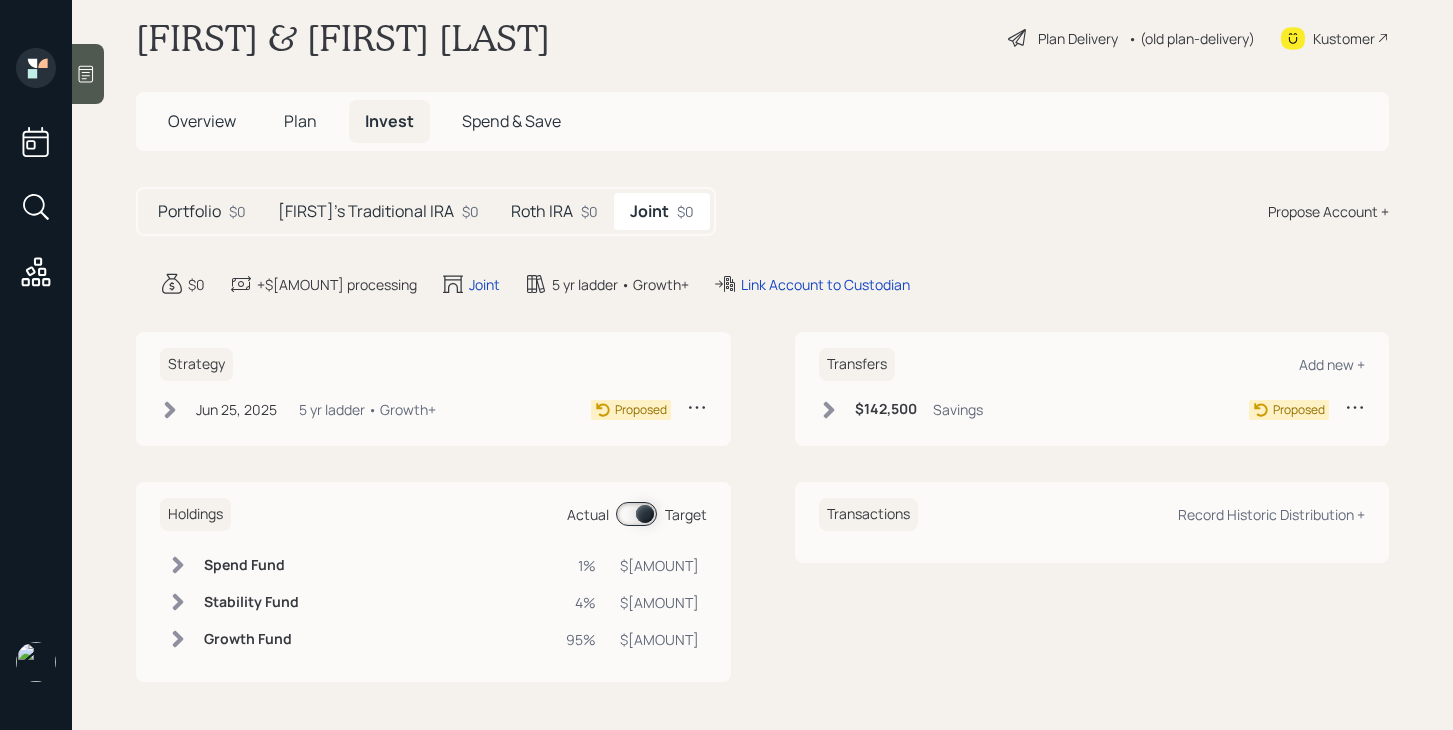 click on "Roth IRA" at bounding box center [189, 211] 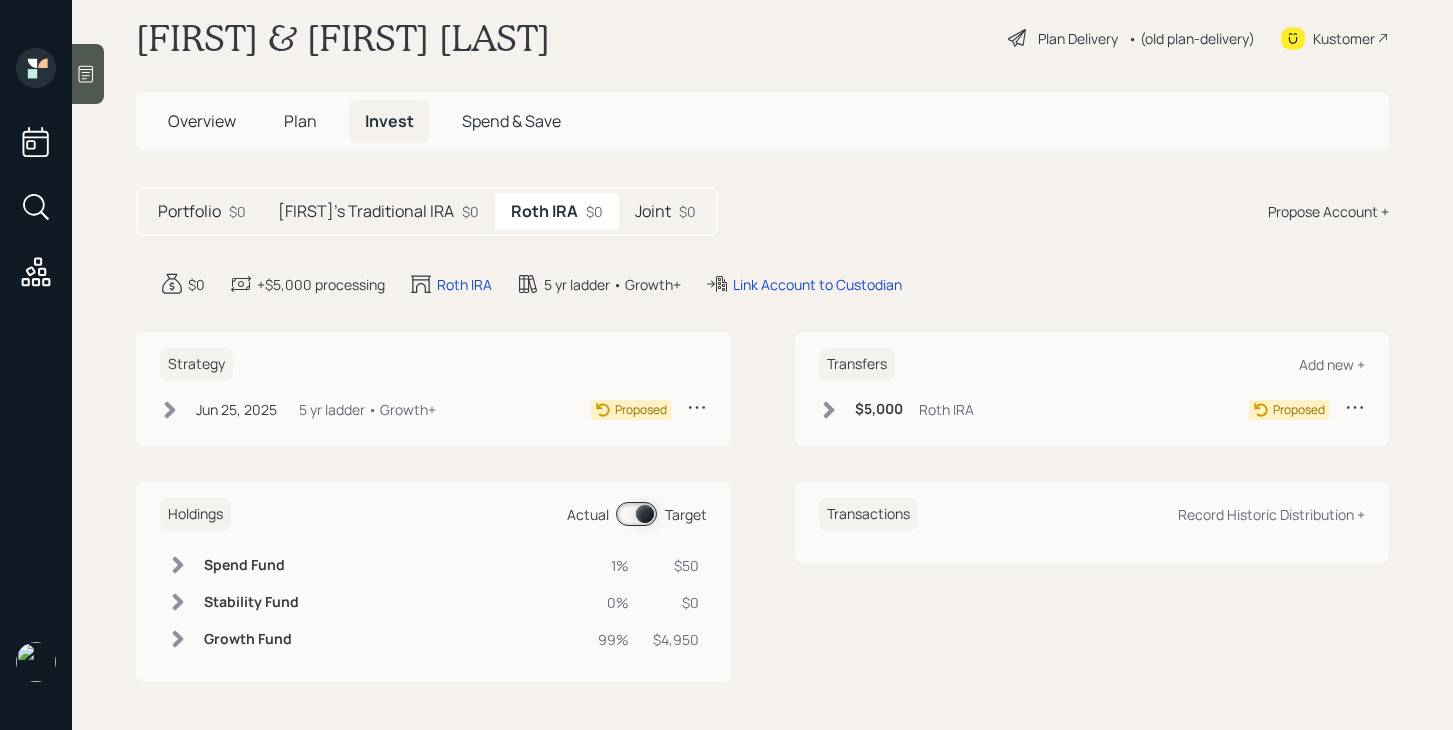 click on "Joint $0" at bounding box center [665, 211] 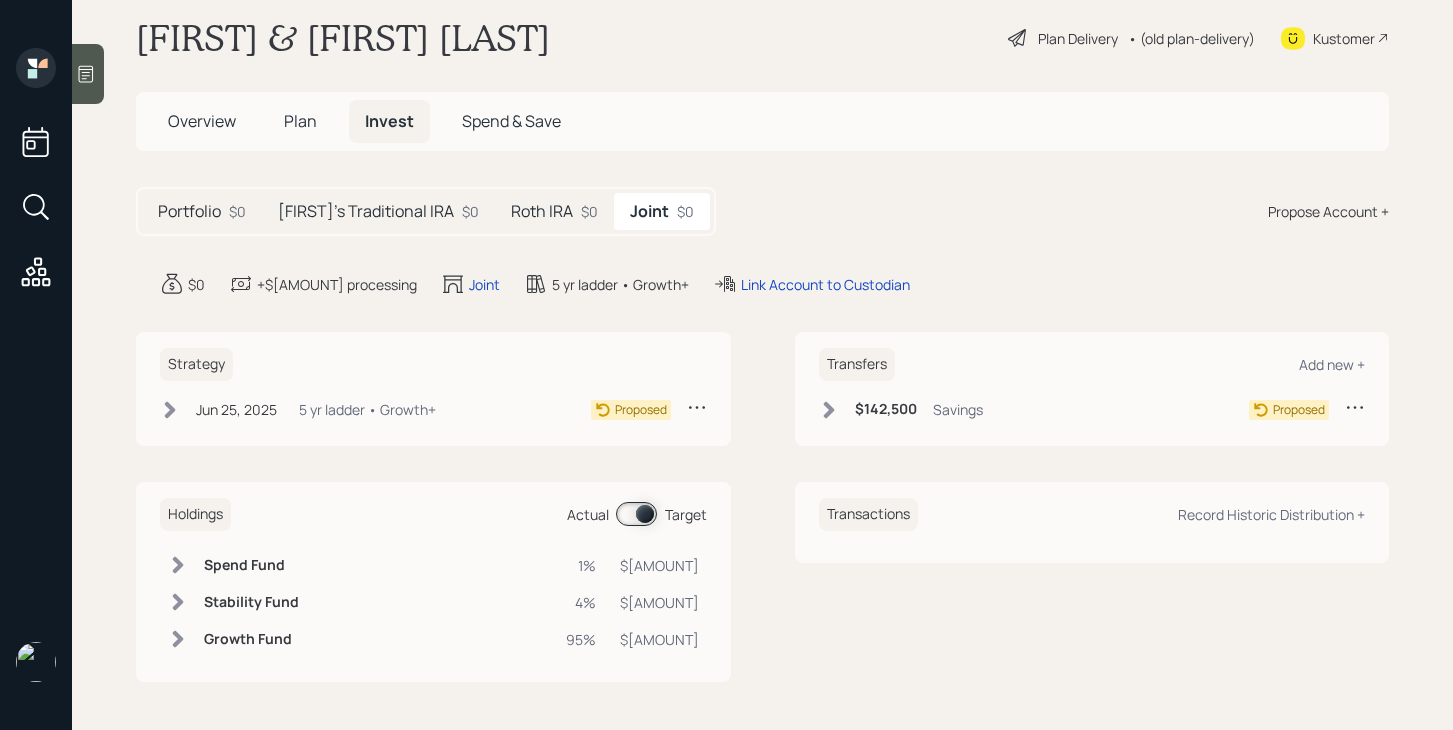 click on "Plan" at bounding box center (202, 121) 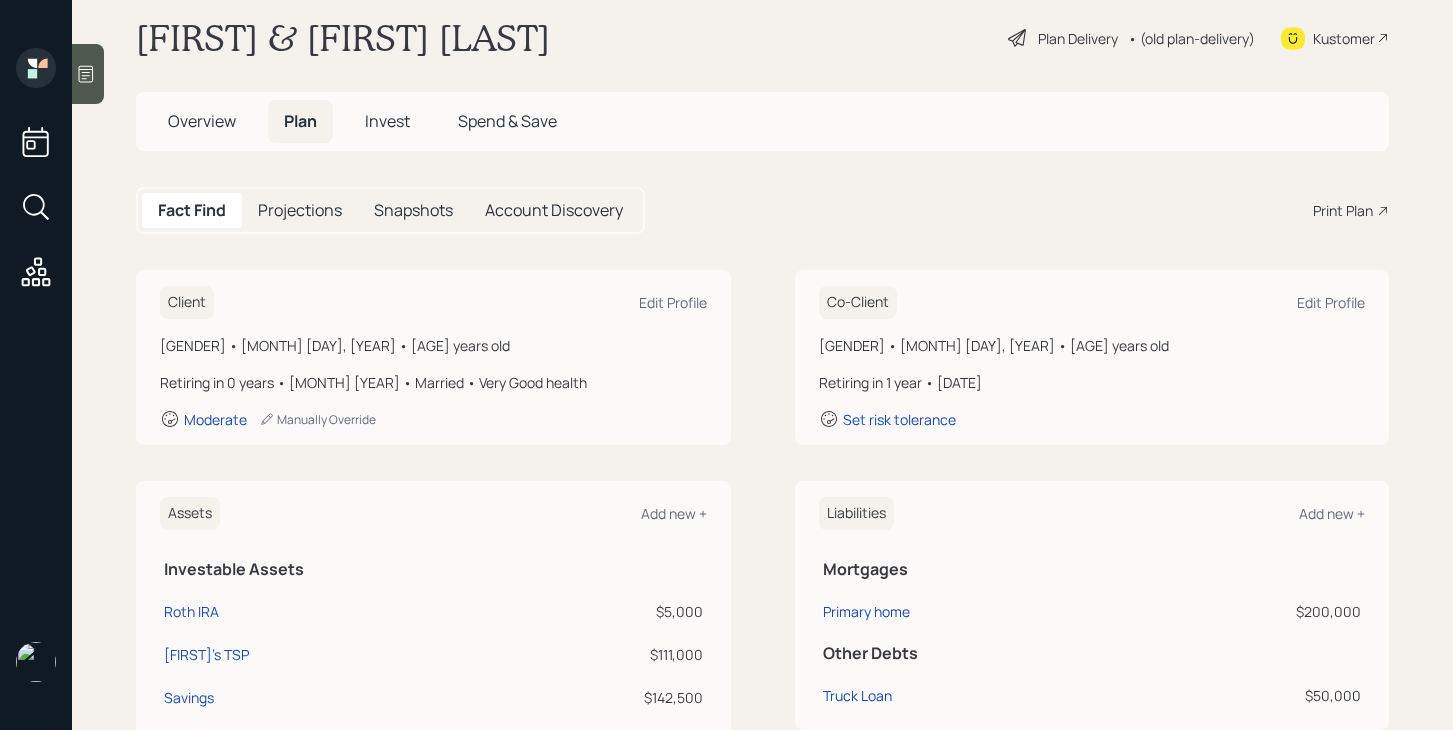 click on "Overview" at bounding box center [202, 121] 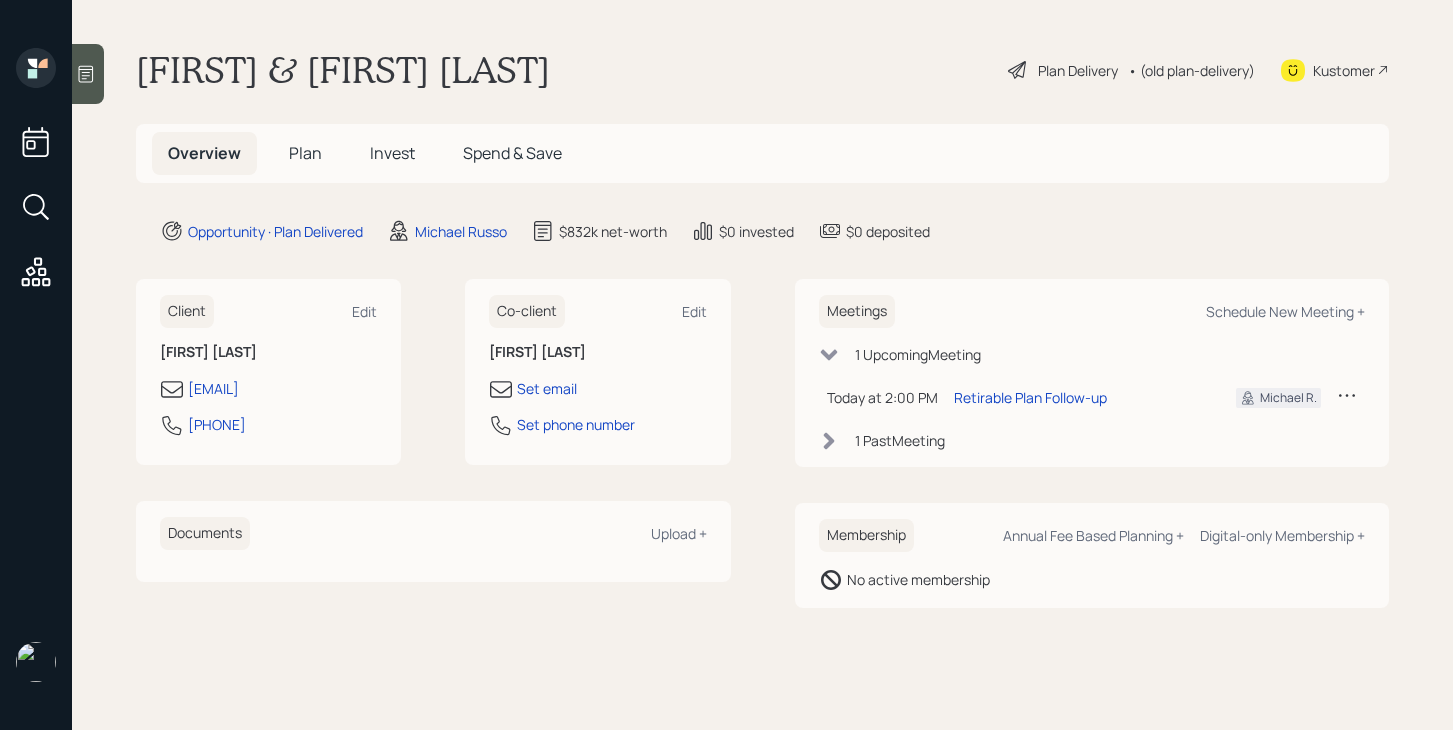 click on "Plan" at bounding box center [305, 153] 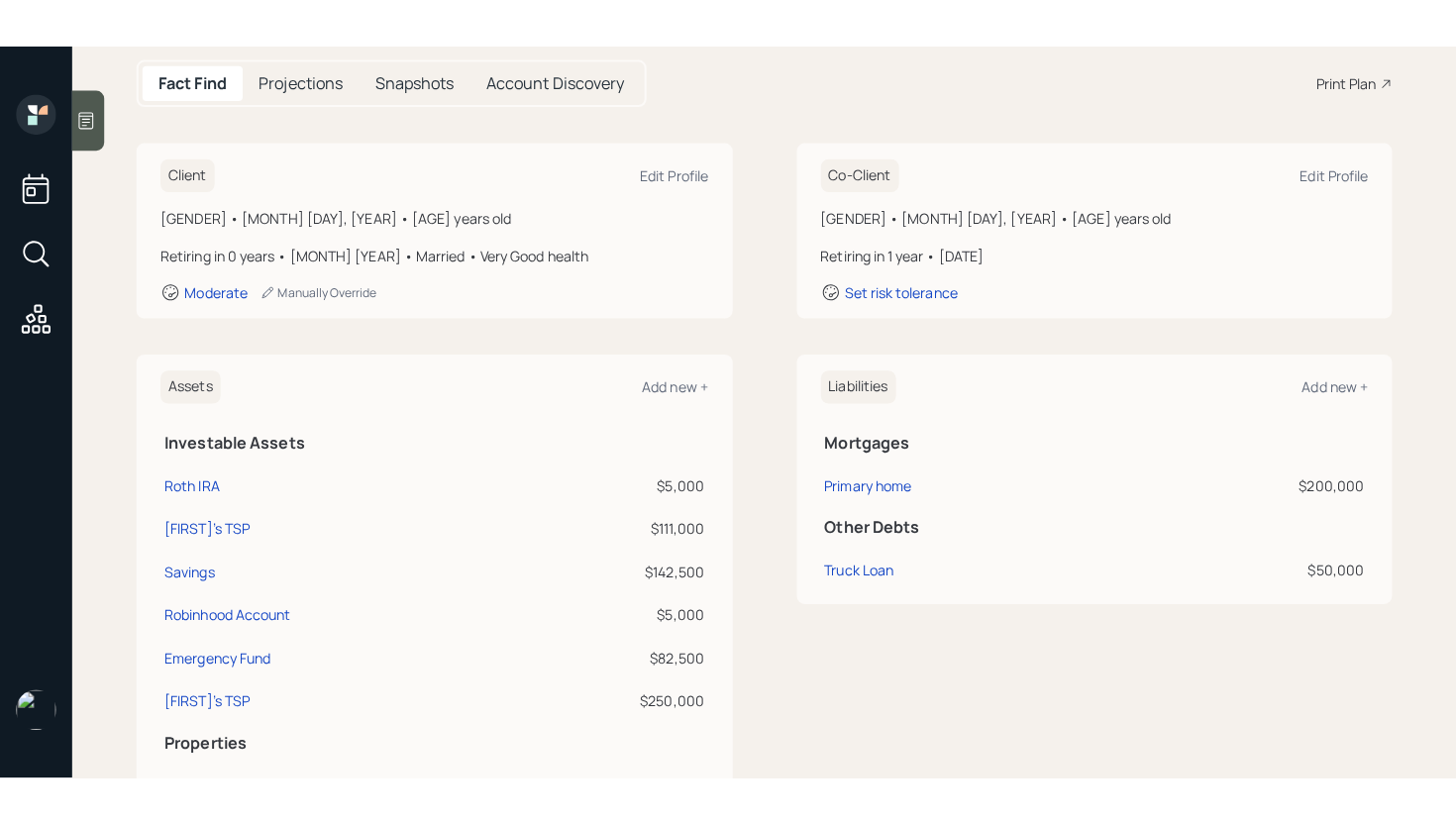 scroll, scrollTop: 0, scrollLeft: 0, axis: both 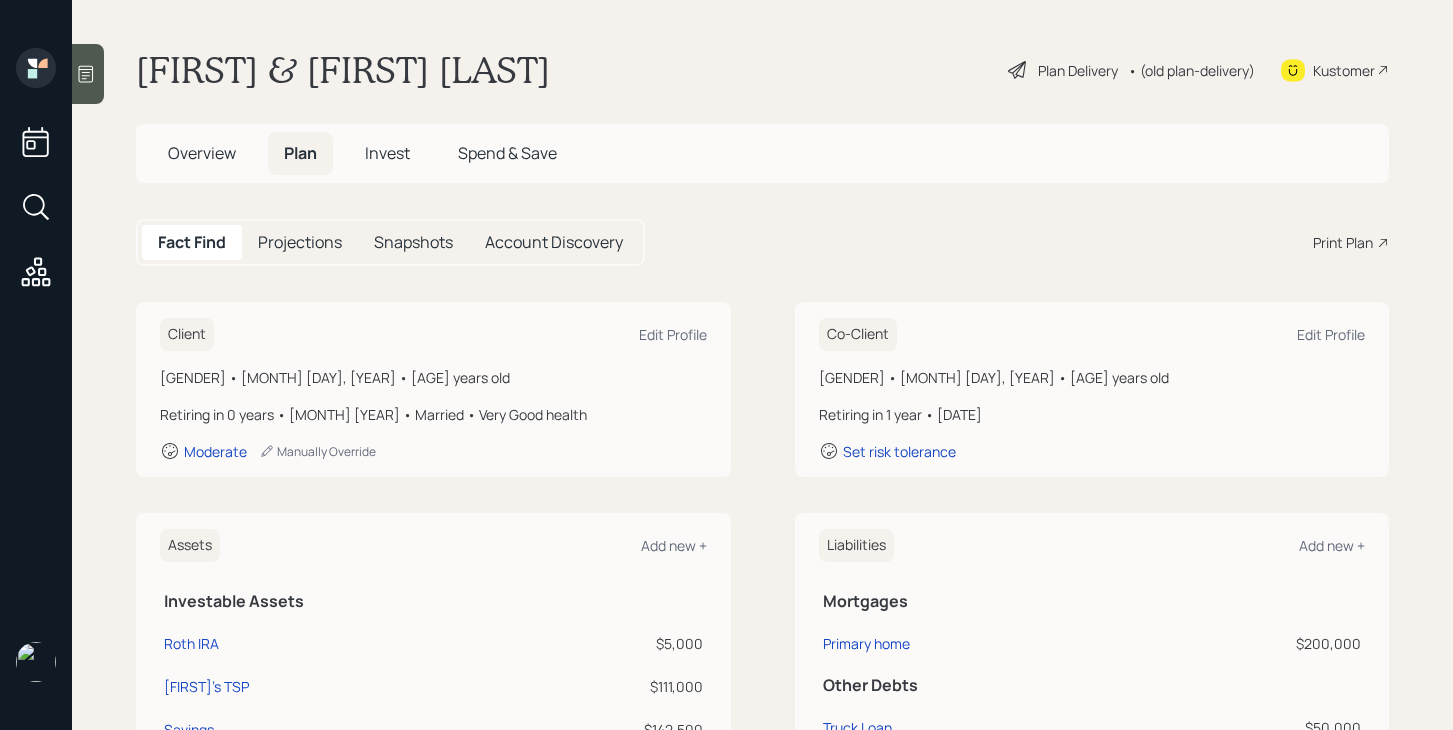 click on "Invest" at bounding box center (202, 153) 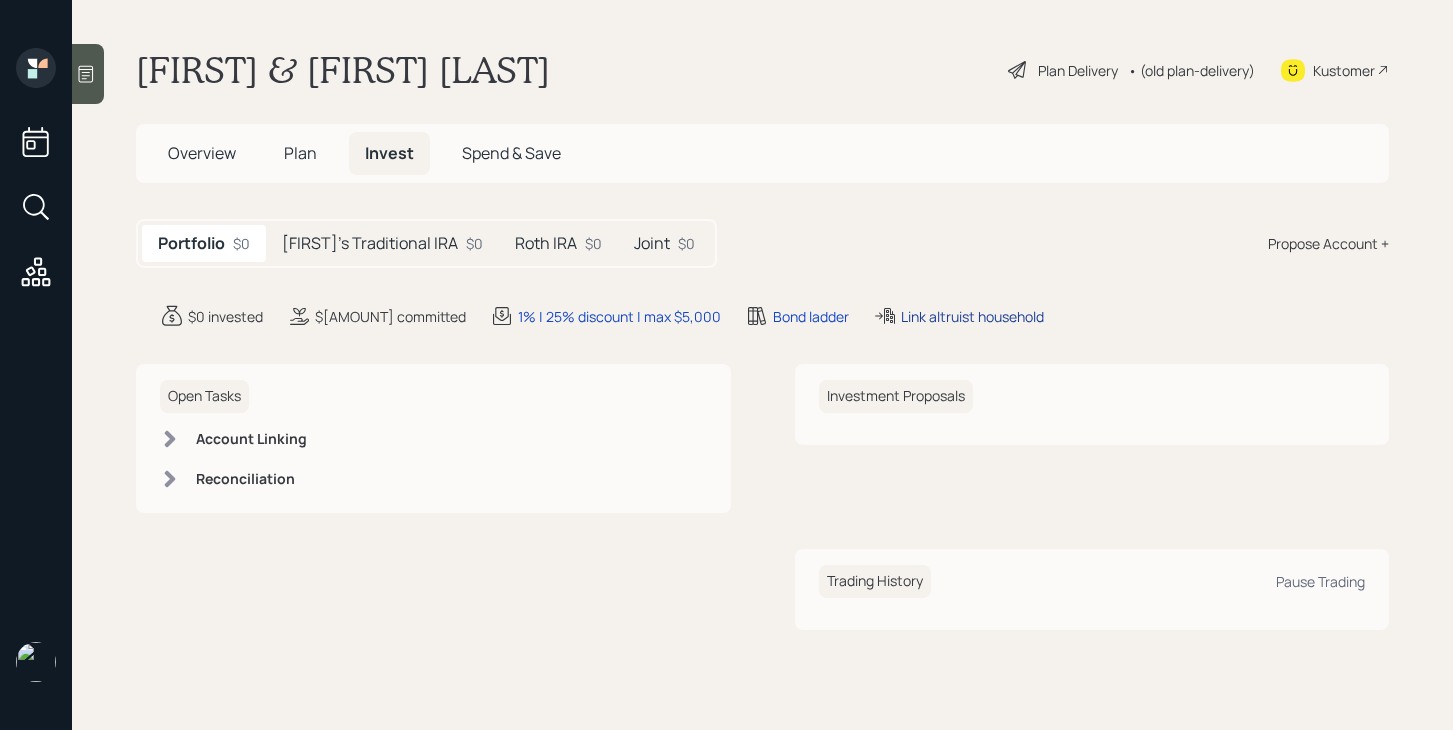 click on "Link altruist household" at bounding box center [619, 316] 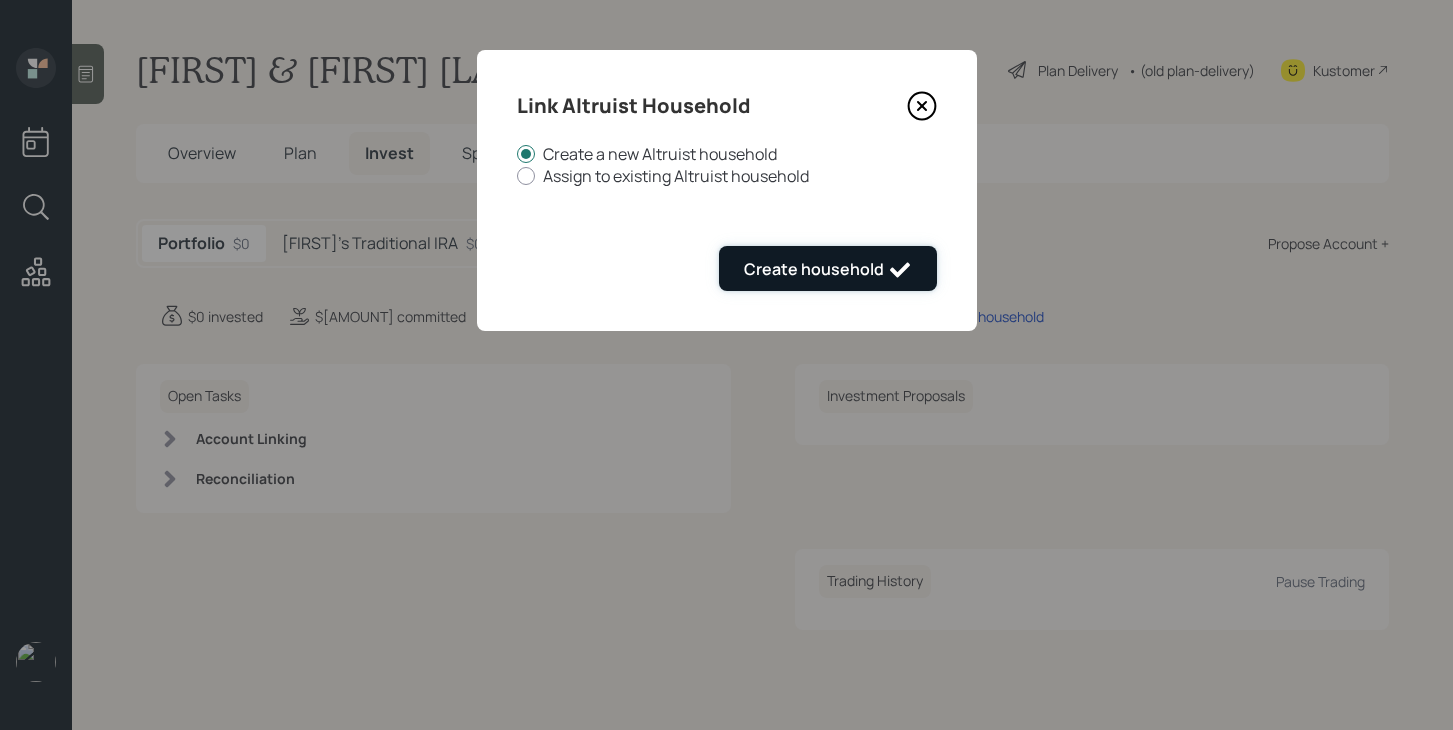 click on "Create household" at bounding box center [828, 268] 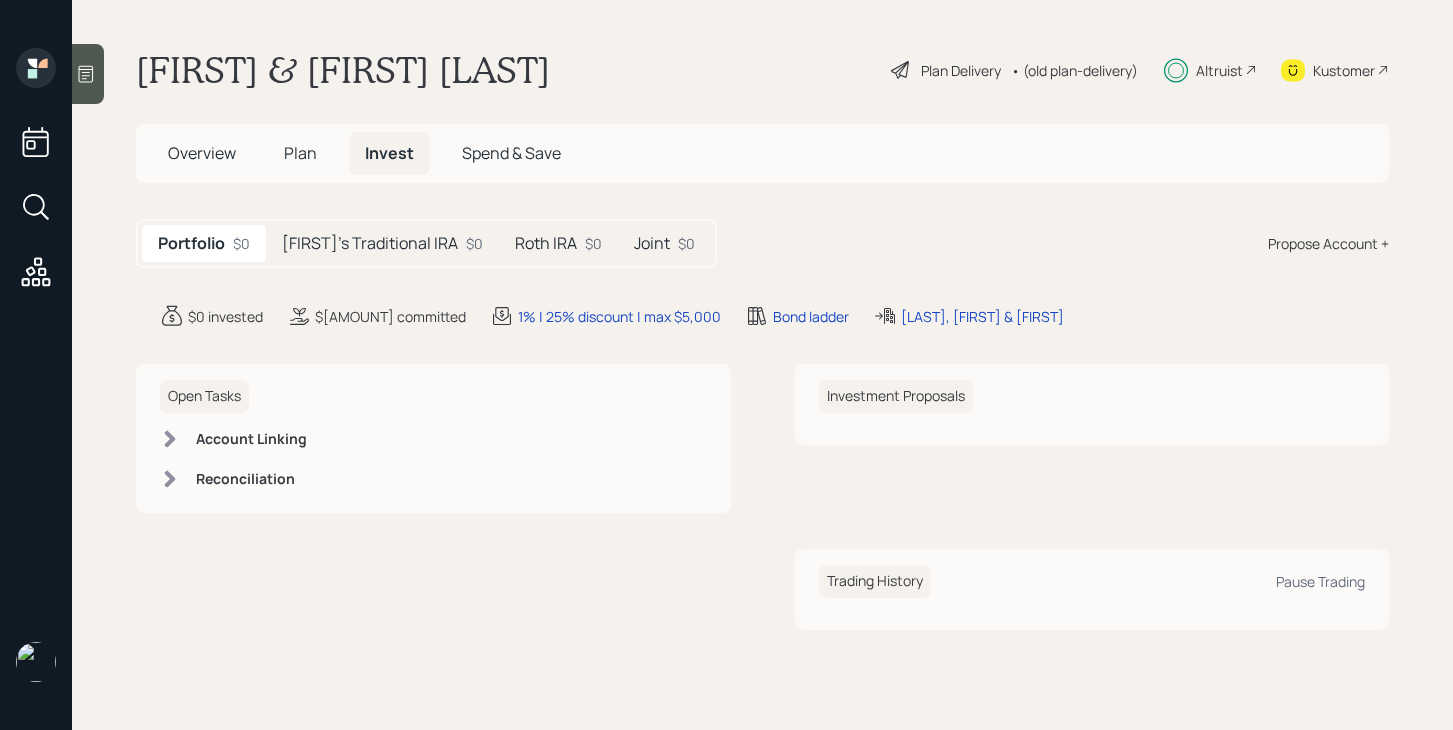 click on "Altruist" at bounding box center [961, 70] 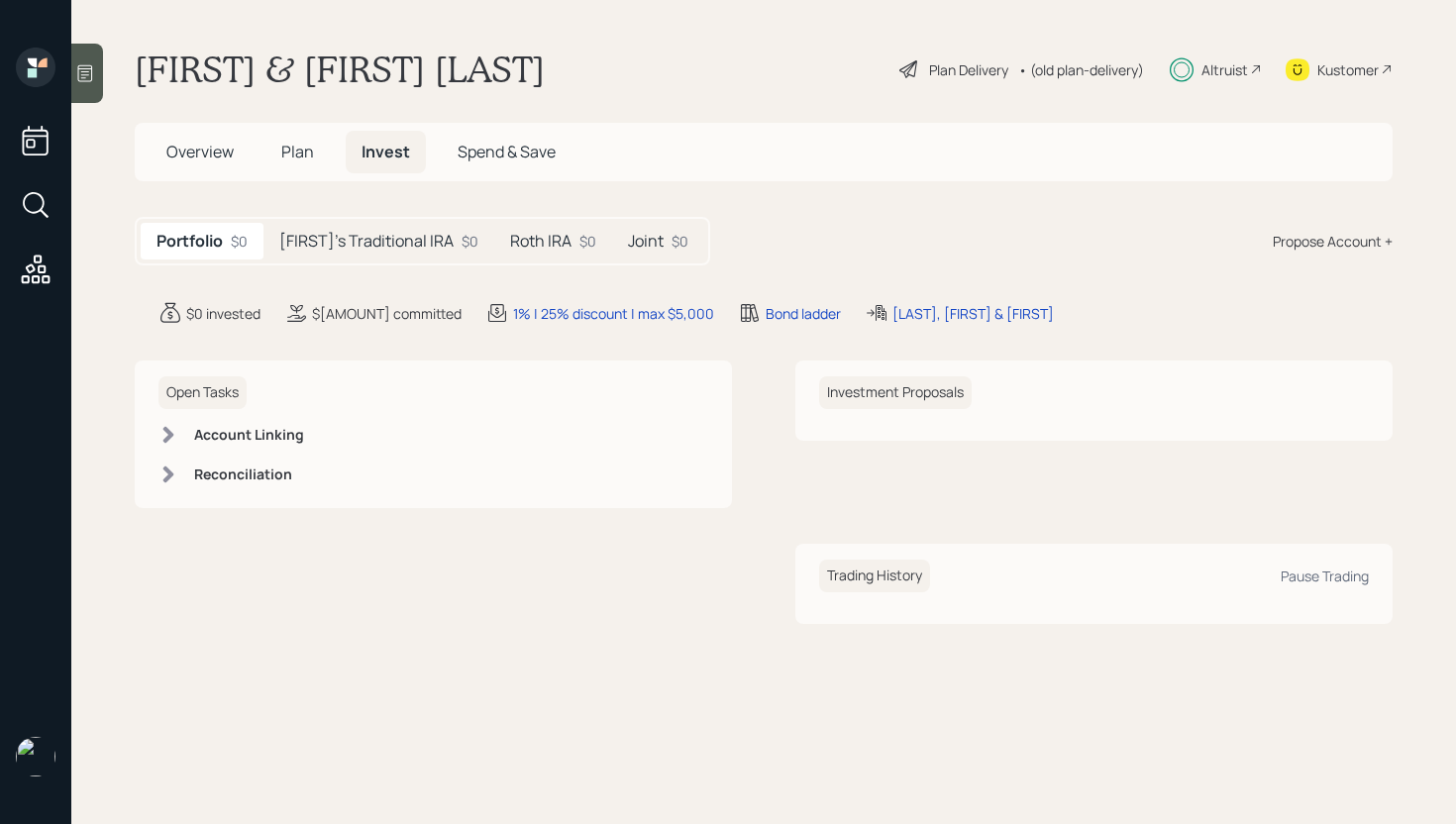 click on "Plan" at bounding box center [200, 152] 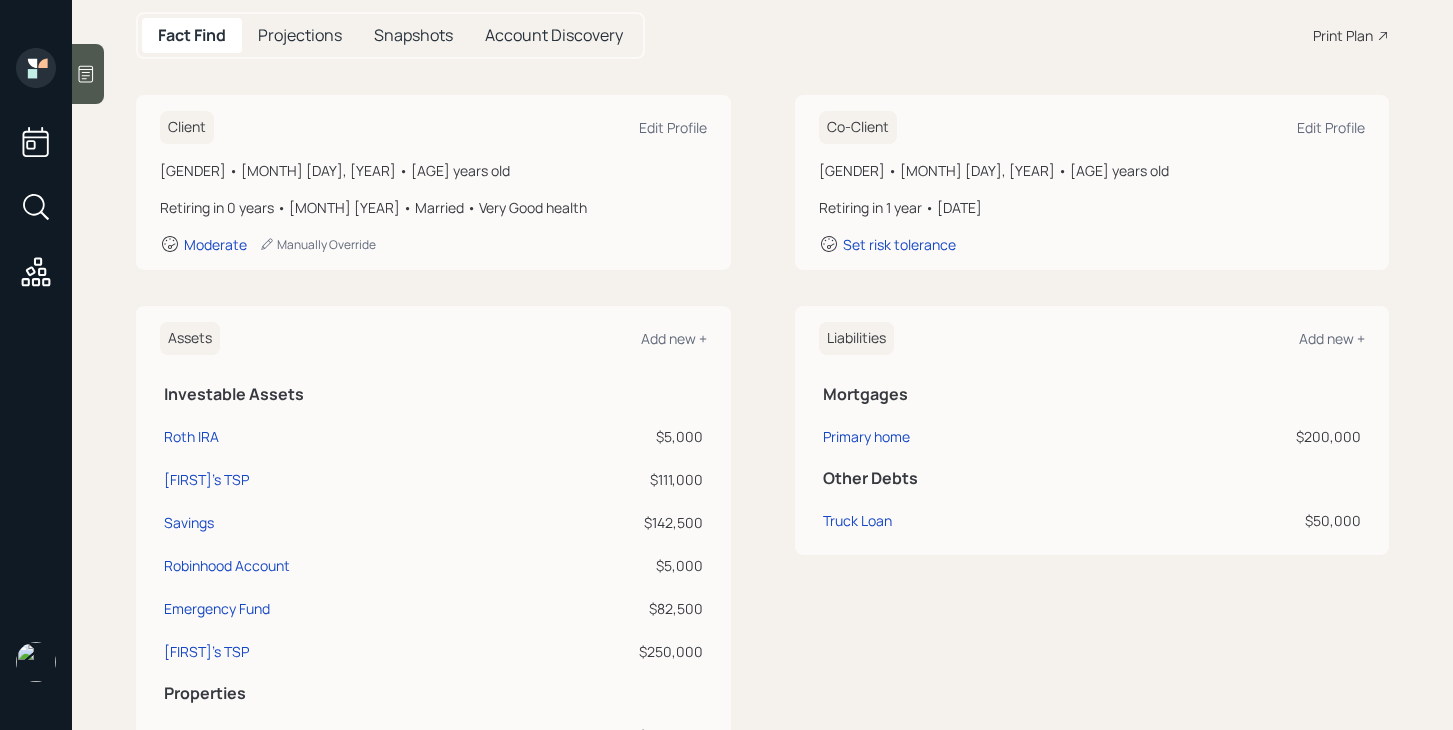 scroll, scrollTop: 0, scrollLeft: 0, axis: both 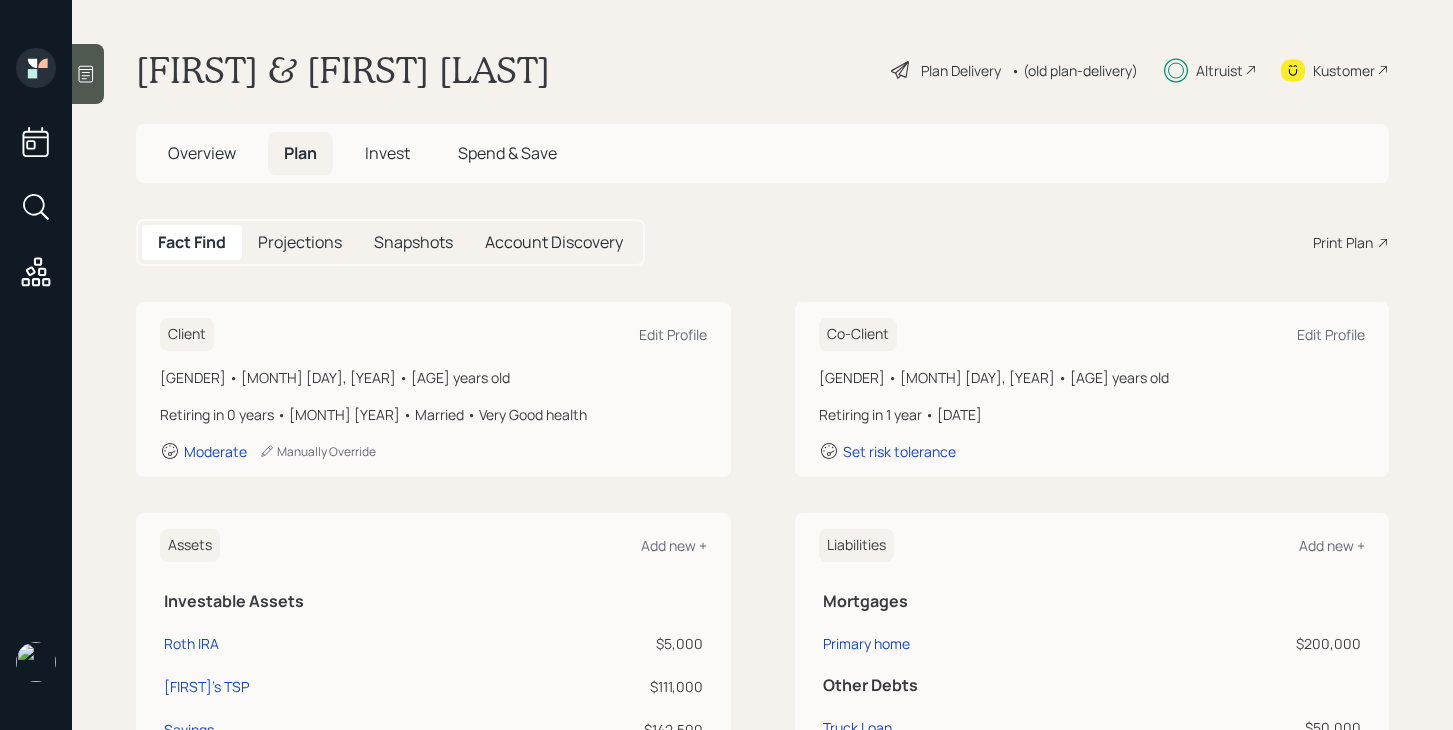 click on "Invest" at bounding box center (202, 153) 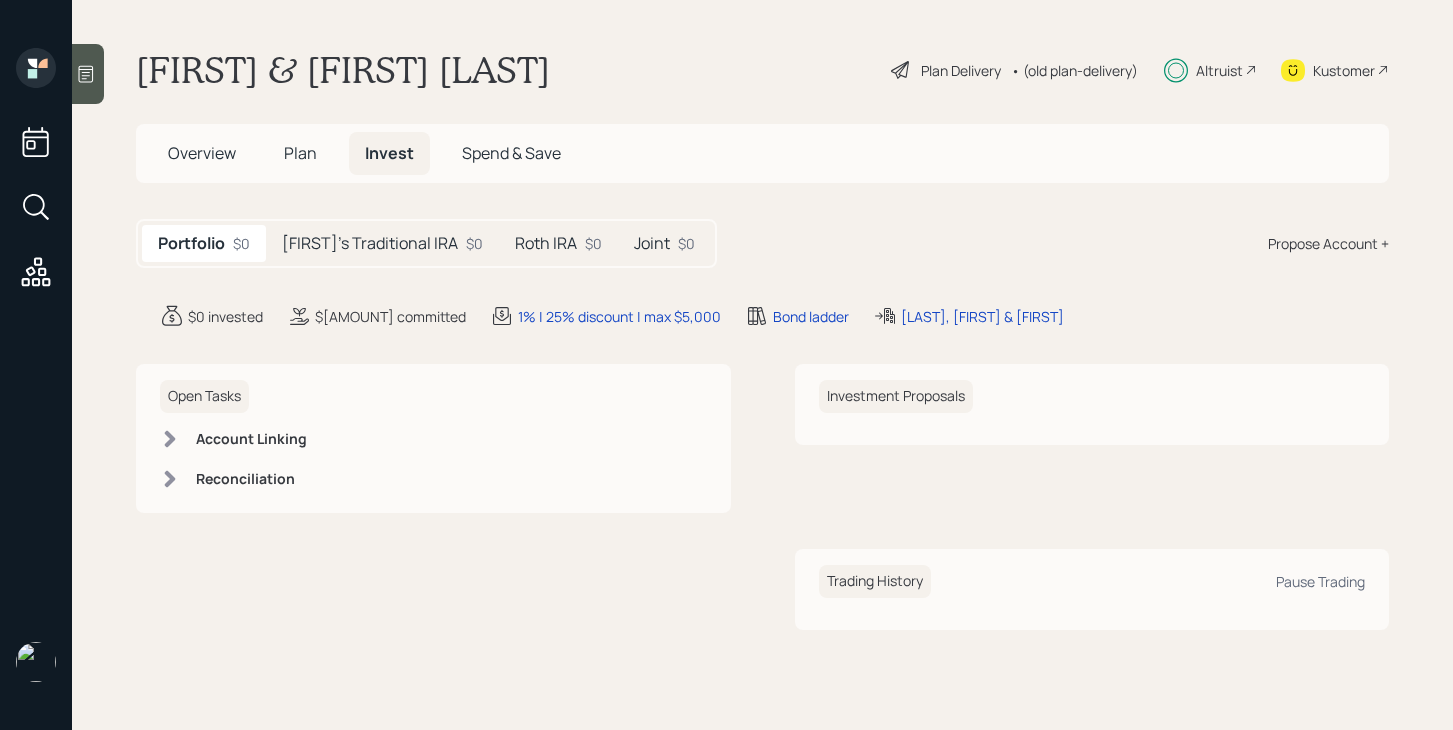 click on "[FIRST]'s Traditional IRA" at bounding box center [370, 243] 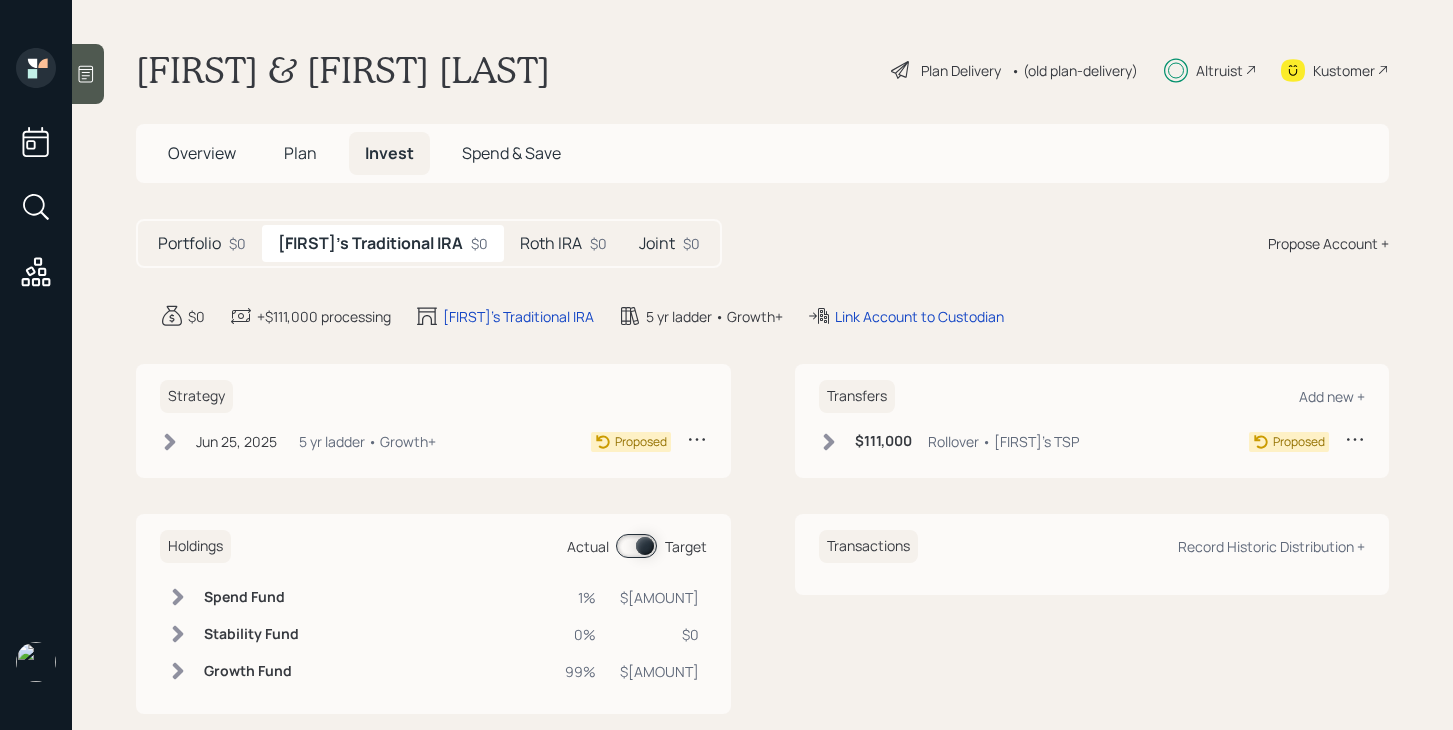 click on "Portfolio $0" at bounding box center [202, 243] 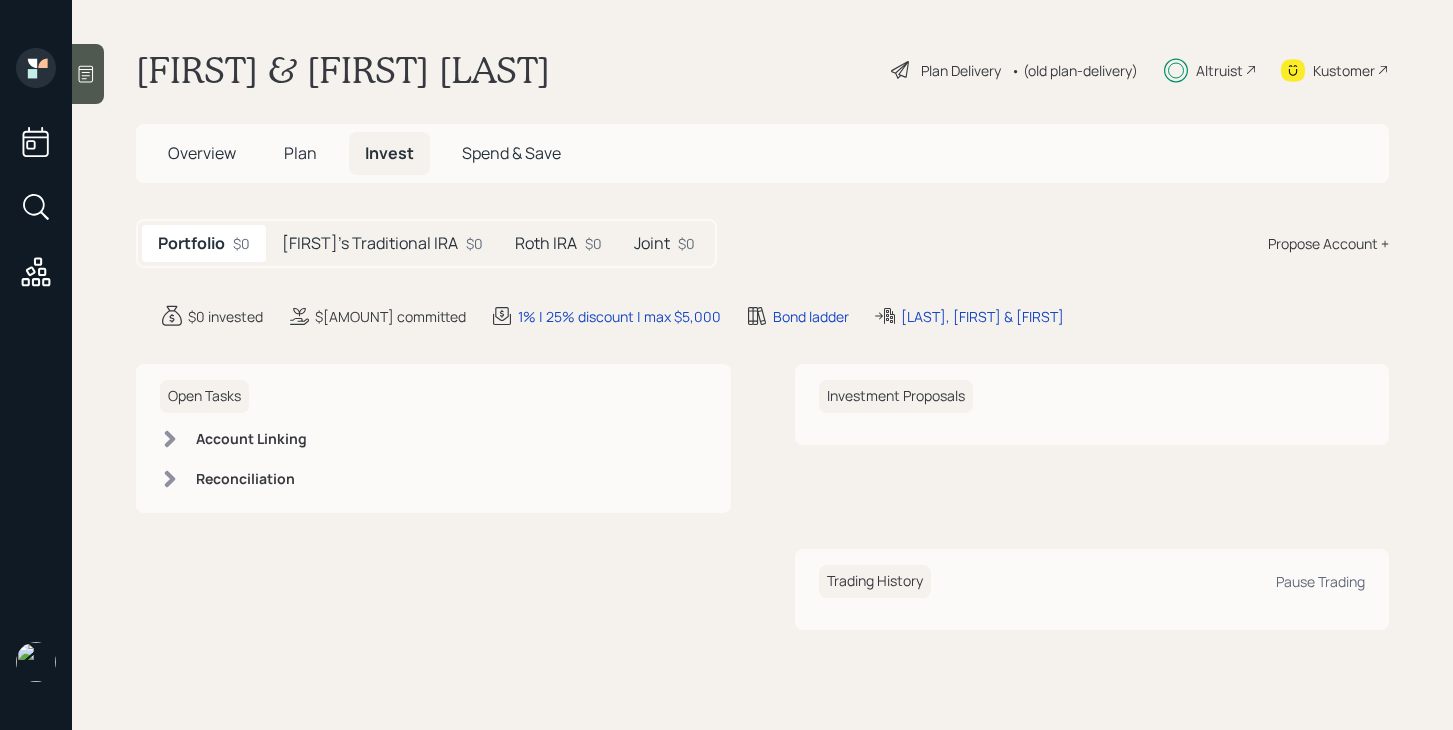 click on "[FIRST]'s Traditional IRA" at bounding box center (370, 243) 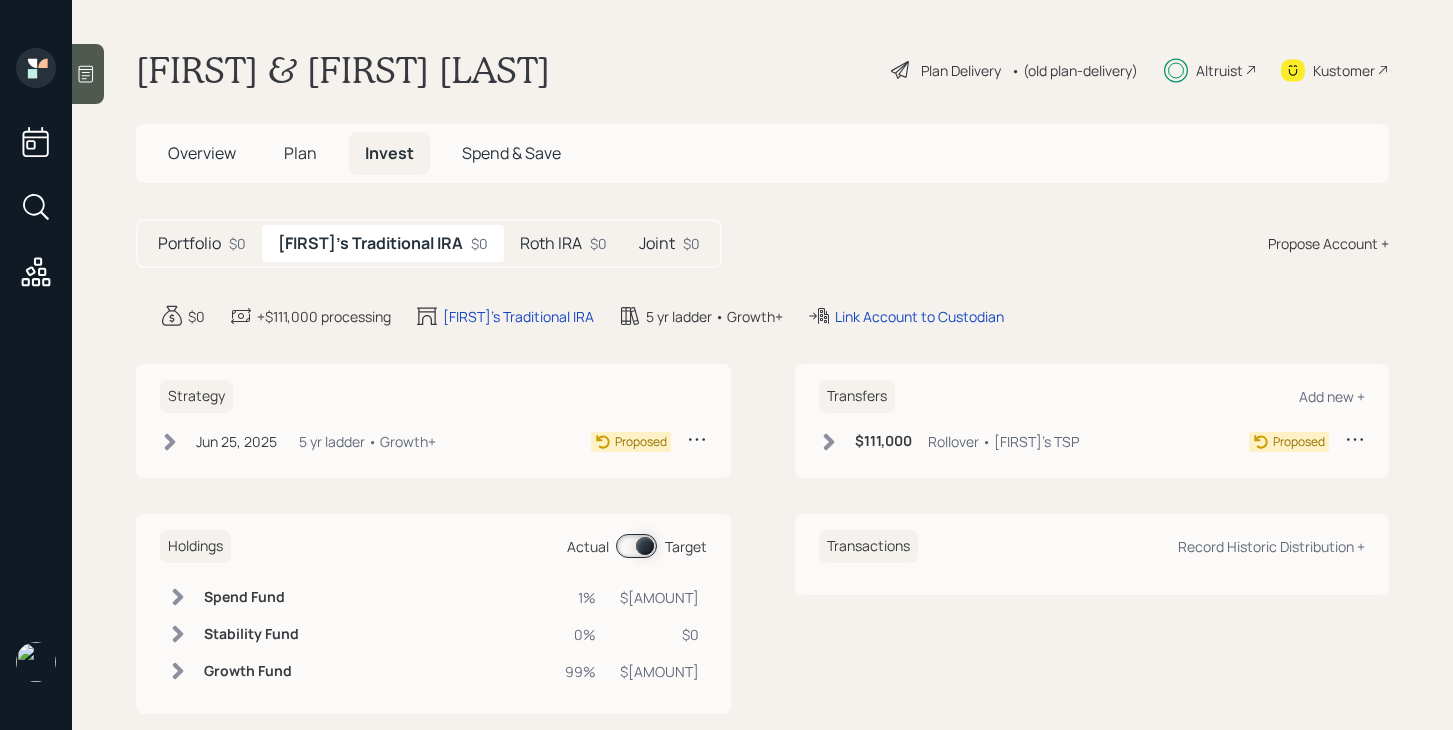 click on "Roth IRA" at bounding box center (189, 243) 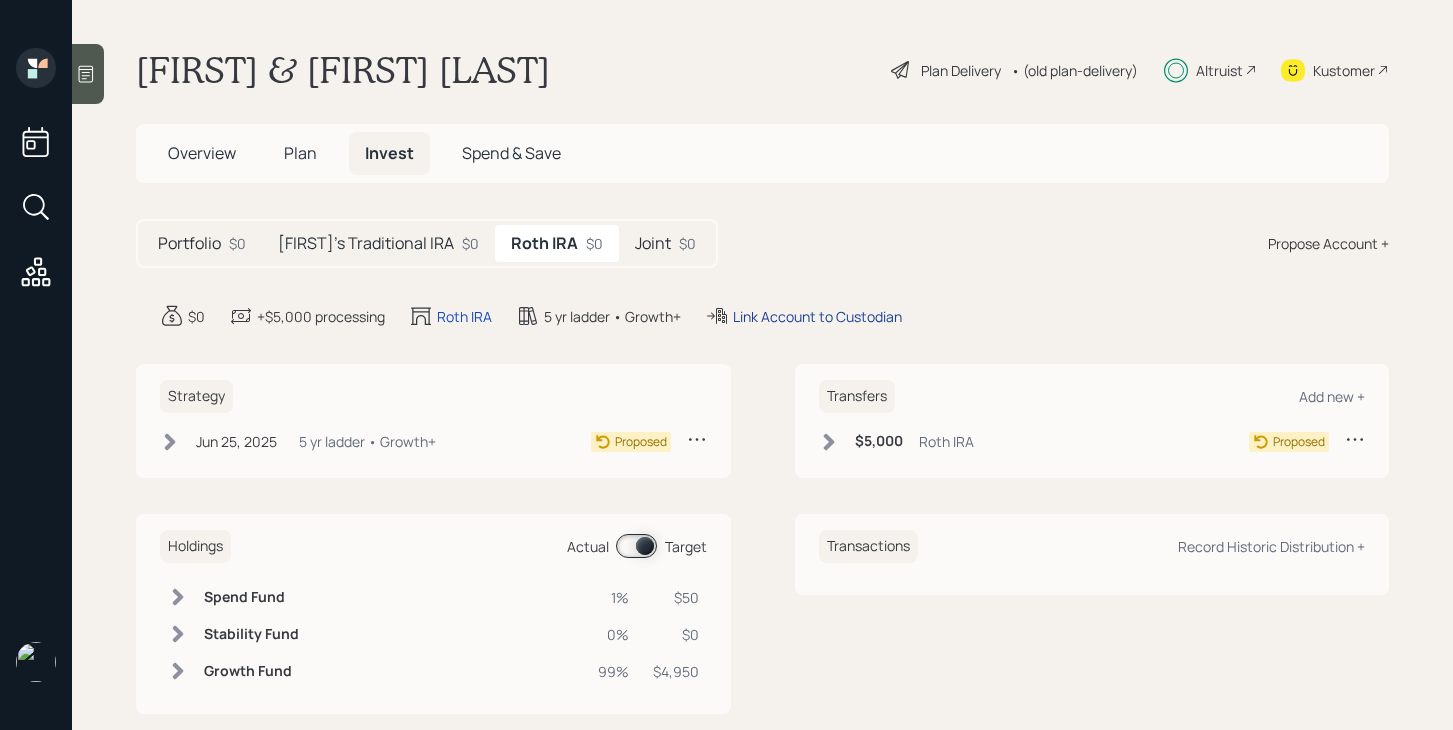 click on "Link Account to Custodian" at bounding box center [464, 316] 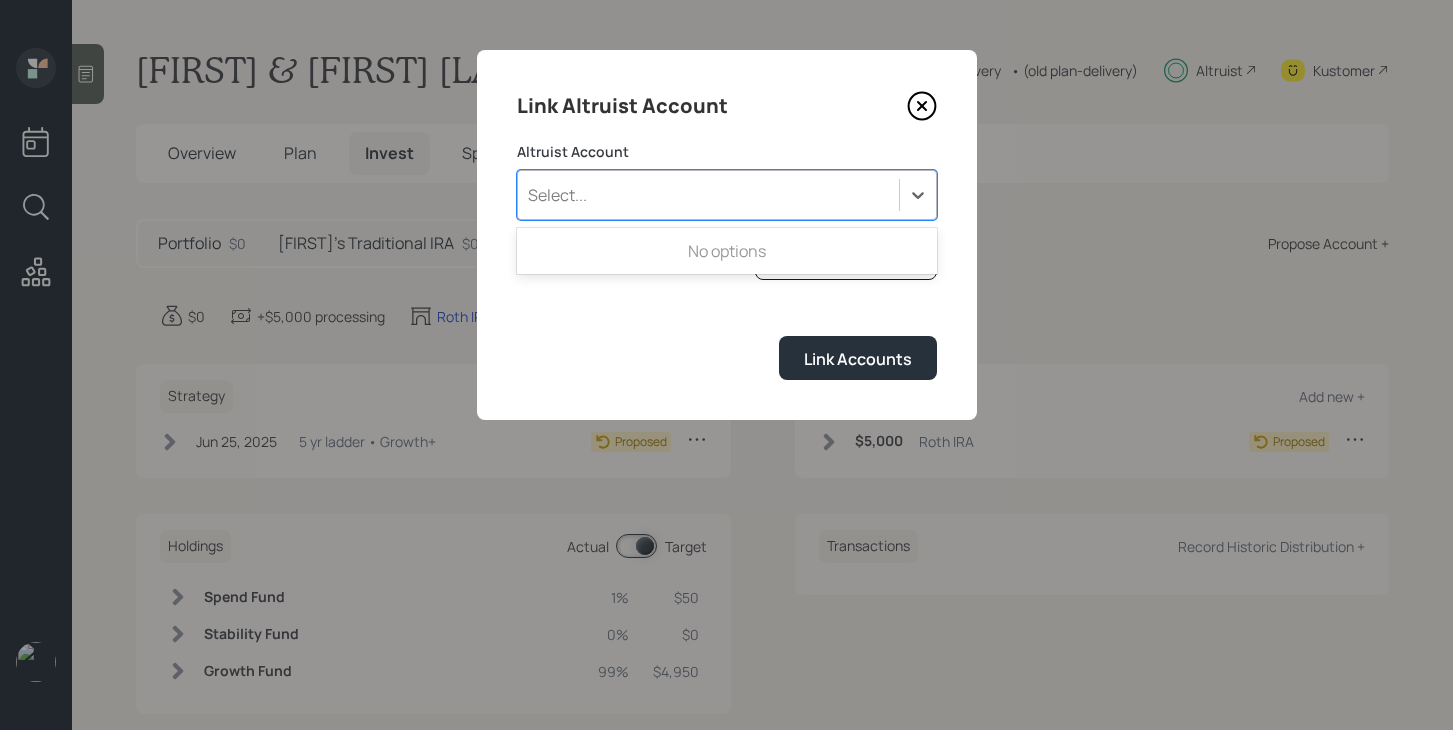 click on "Select..." at bounding box center [708, 195] 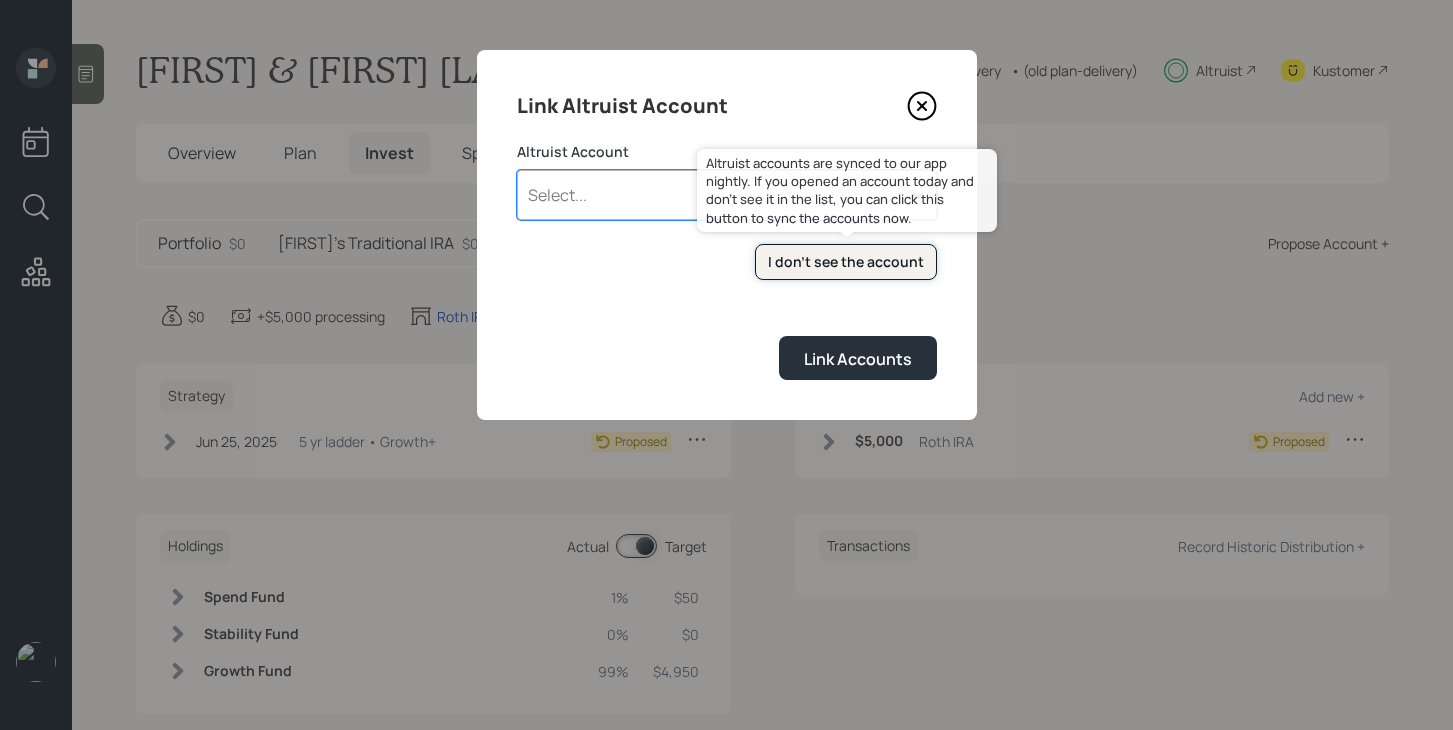 click on "I don't see the account" at bounding box center (846, 262) 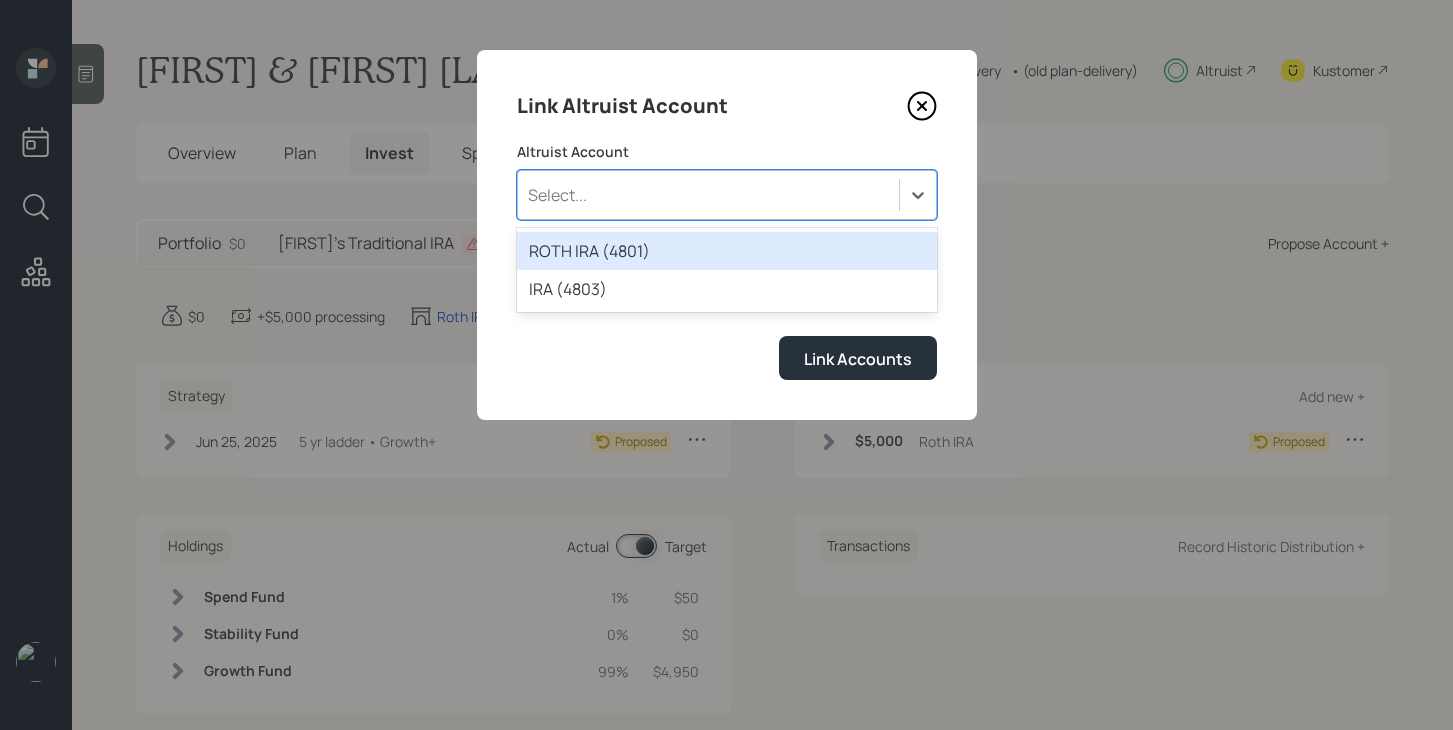 click on "Select..." at bounding box center (708, 195) 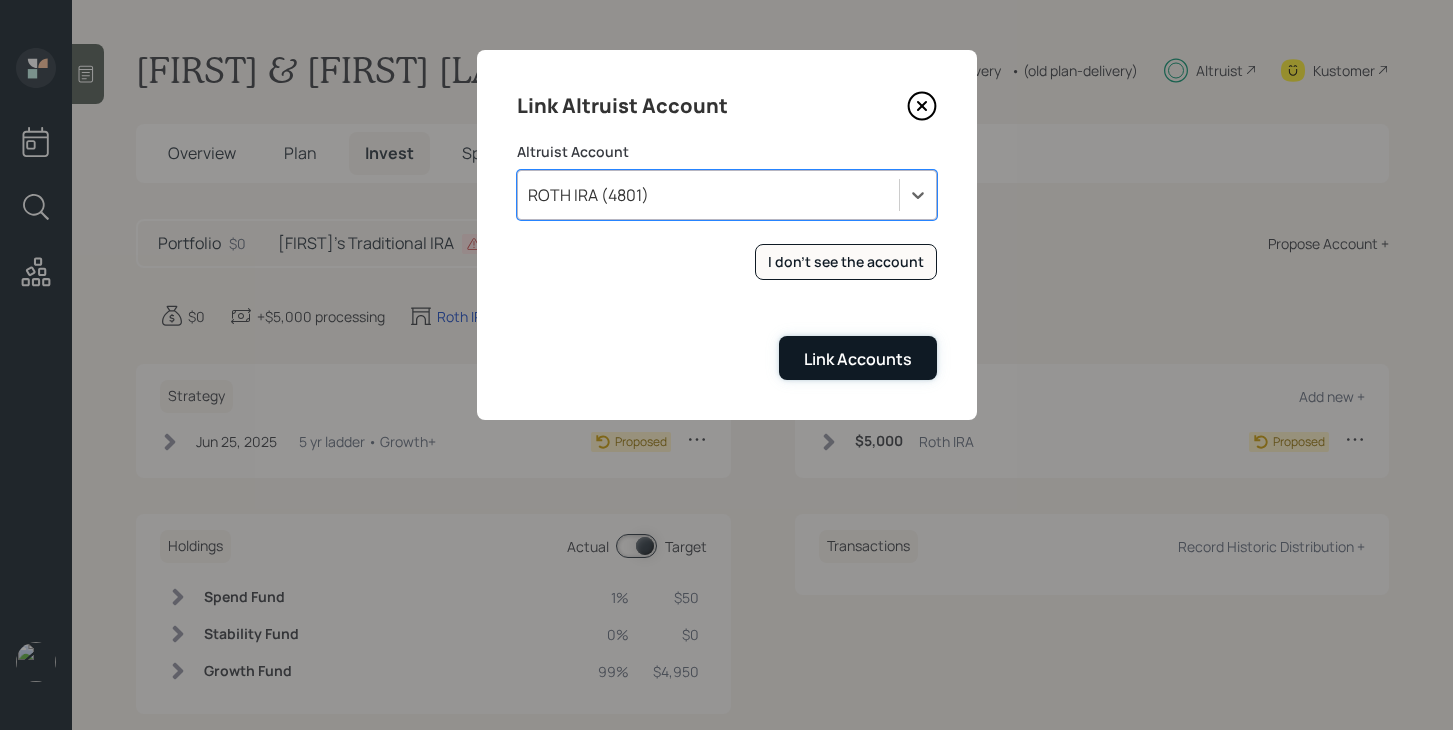 click on "Link Accounts" at bounding box center [858, 357] 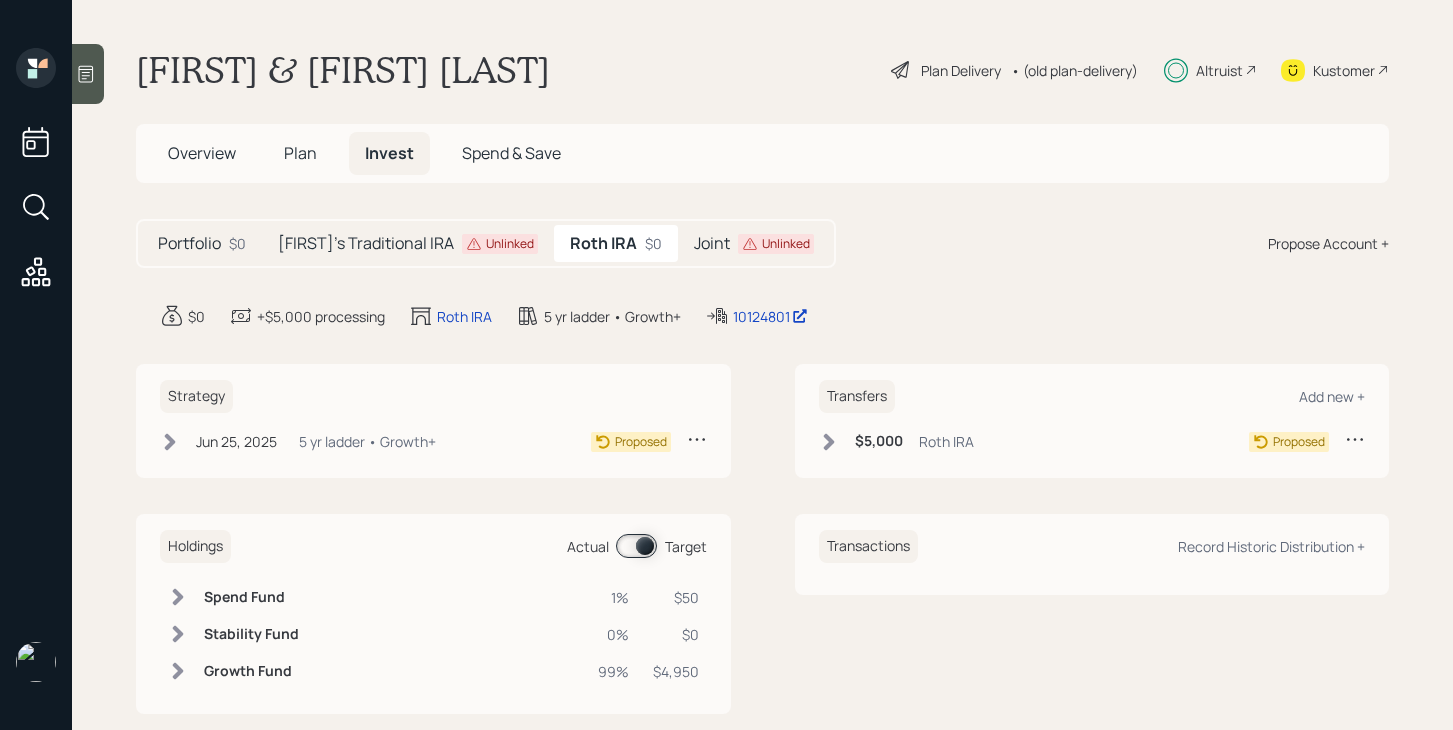 click on "[FIRST]'s Traditional IRA" at bounding box center (189, 243) 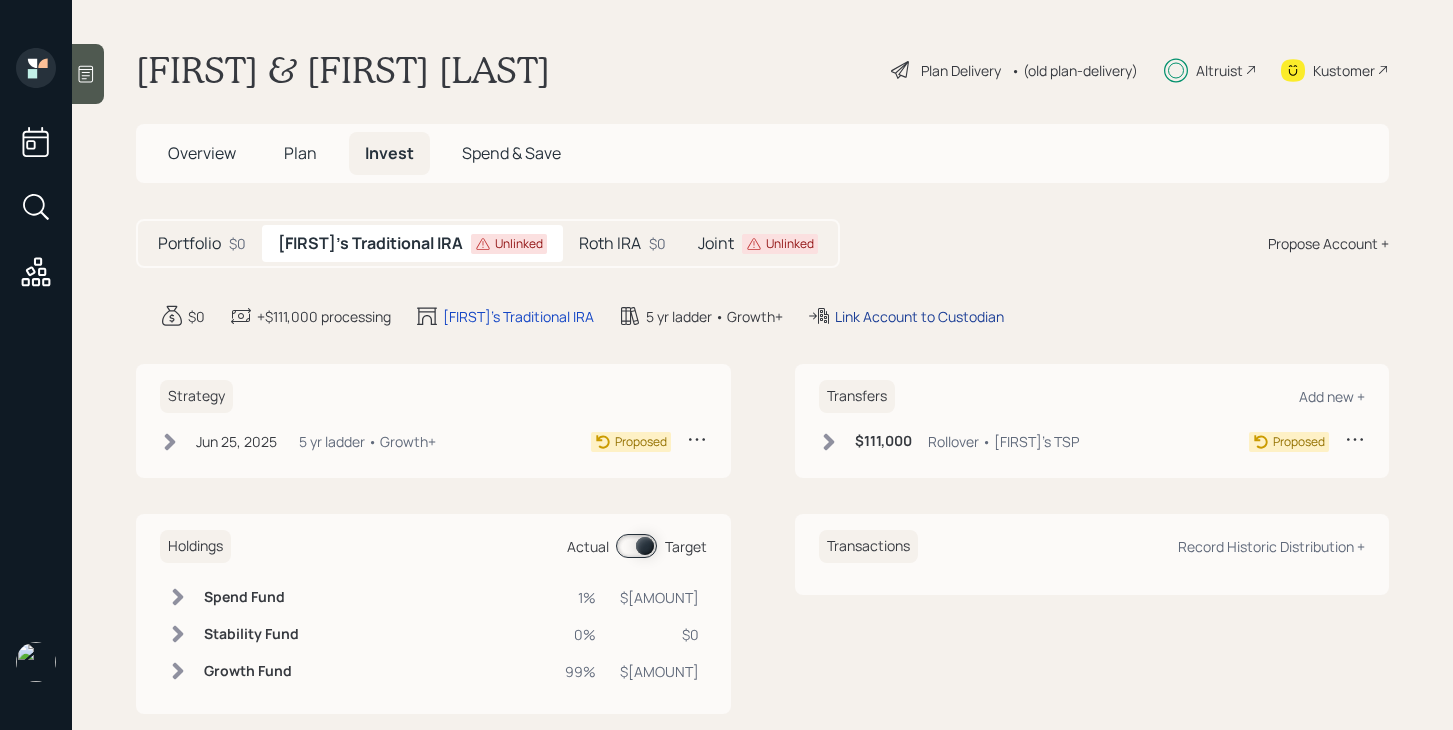 click on "Link Account to Custodian" at bounding box center (518, 316) 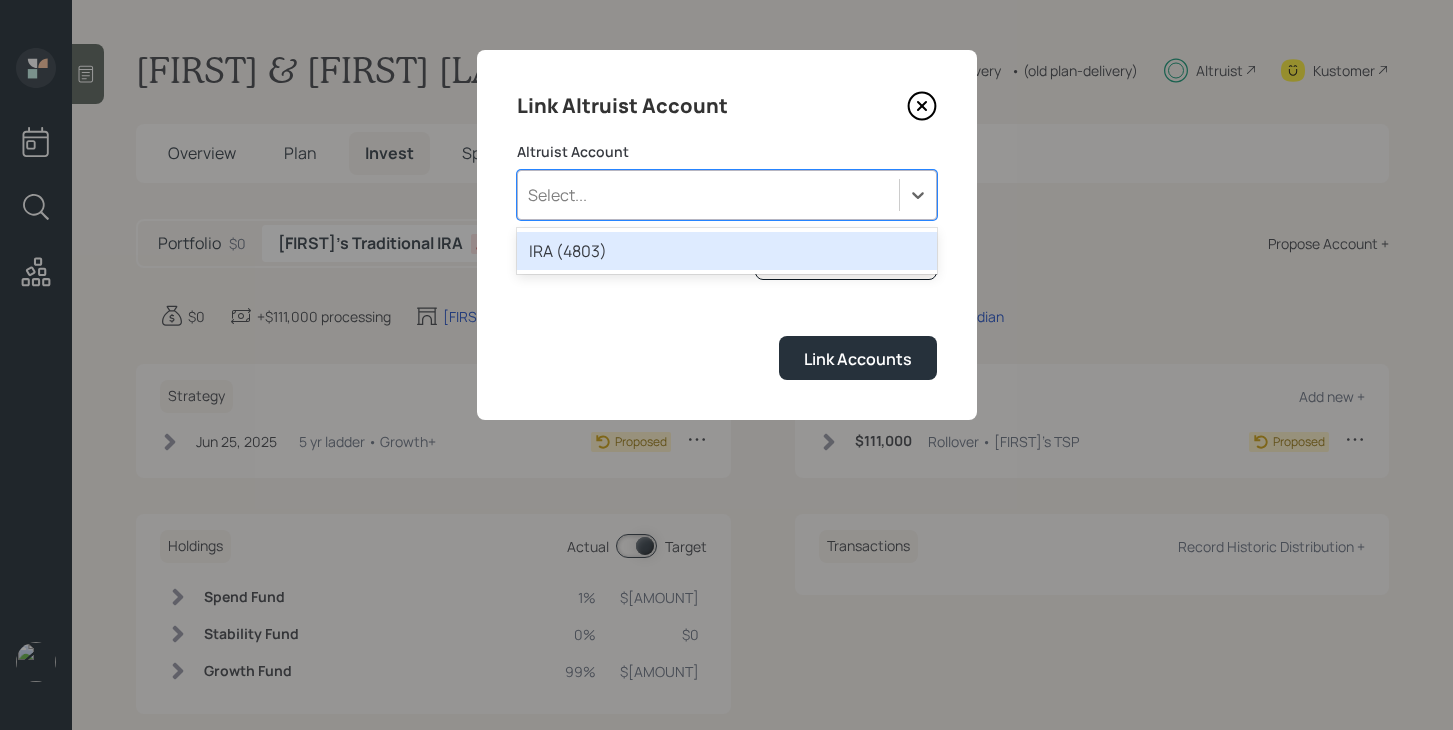 click on "Select..." at bounding box center [708, 195] 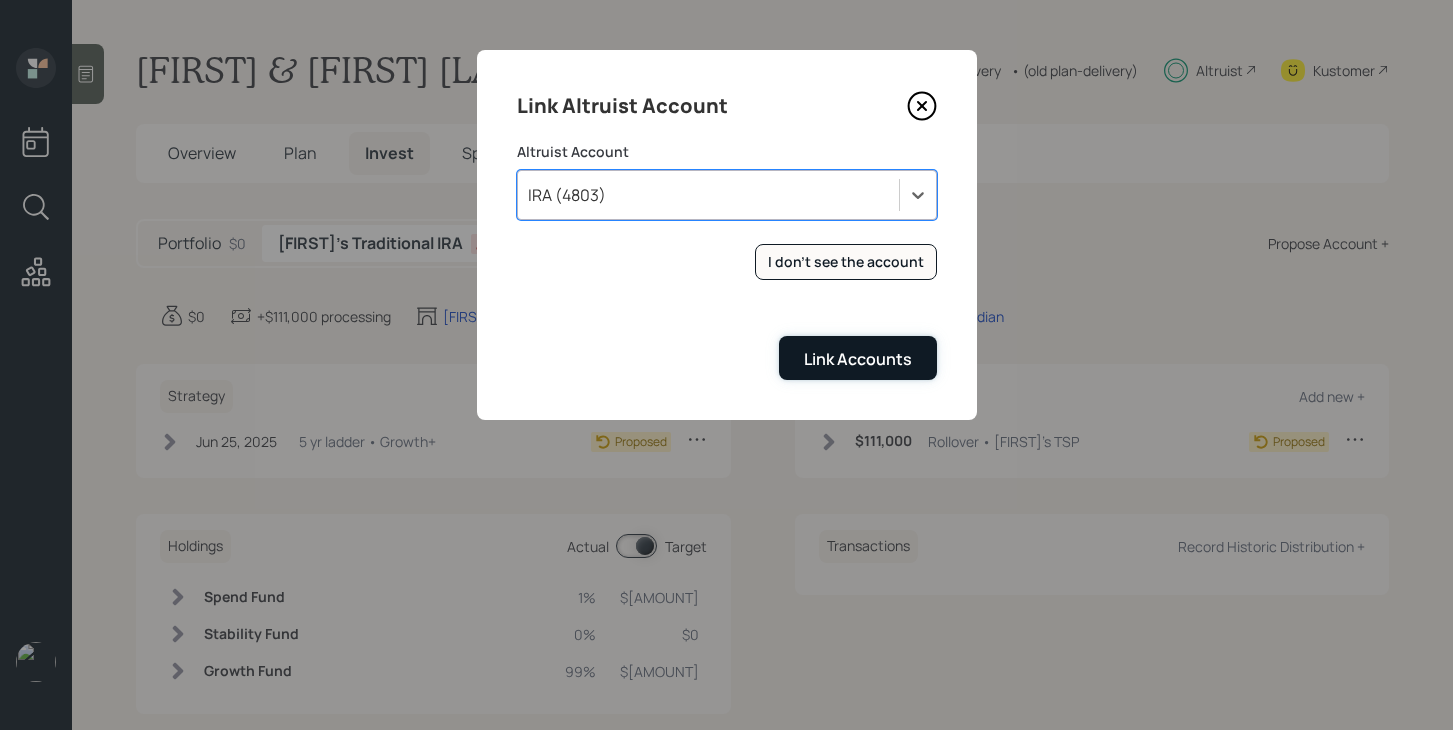 click on "Link Accounts" at bounding box center (858, 359) 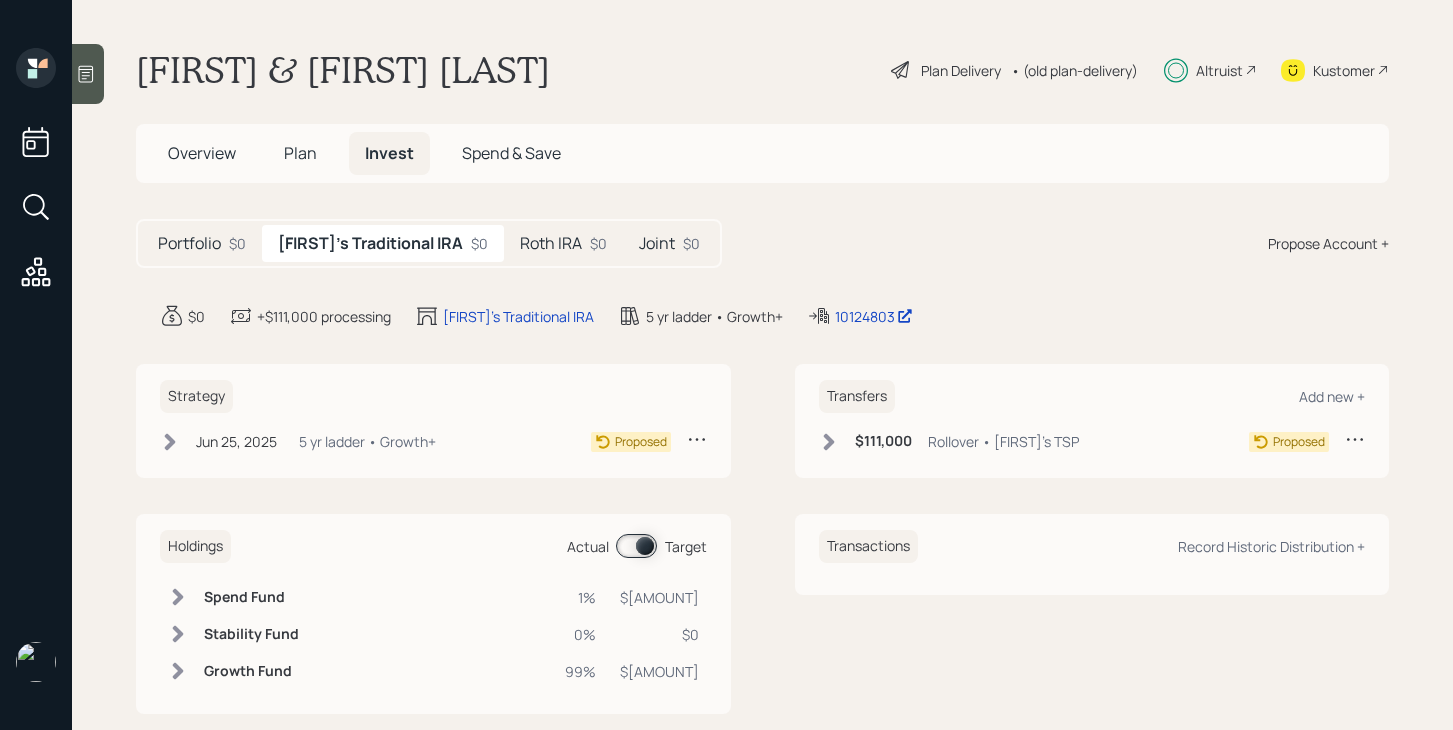 click at bounding box center [170, 442] 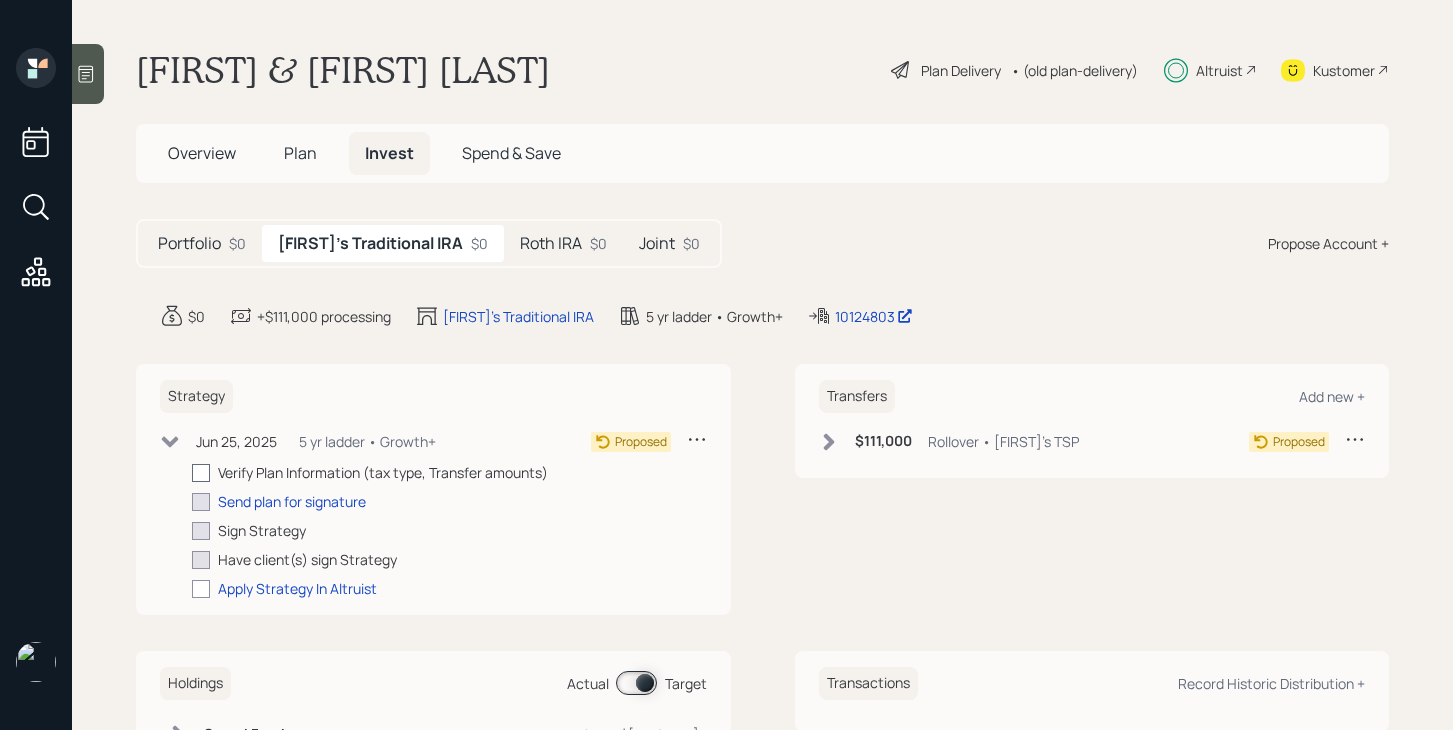 click at bounding box center [201, 473] 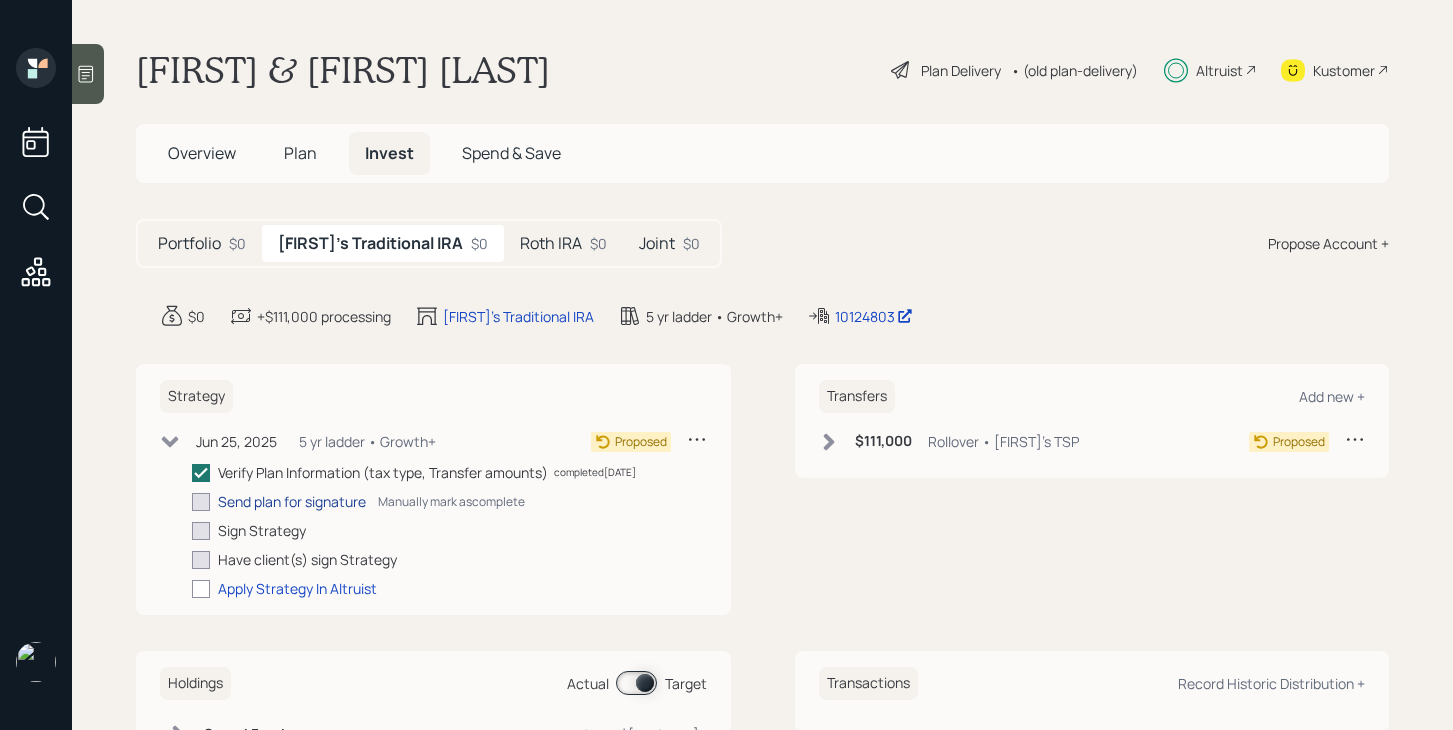 click on "Send plan for signature" at bounding box center [292, 501] 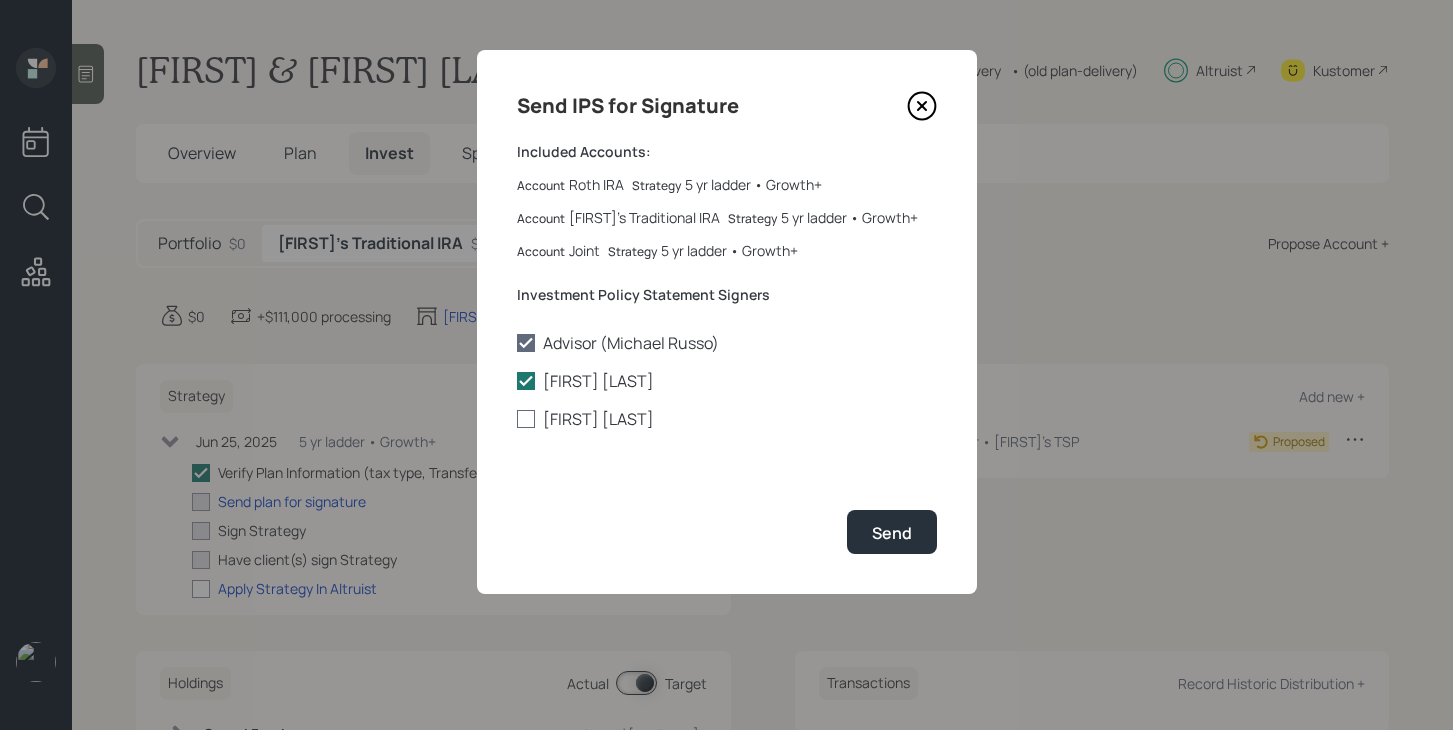 click on "[FIRST] [LAST]" at bounding box center (727, 419) 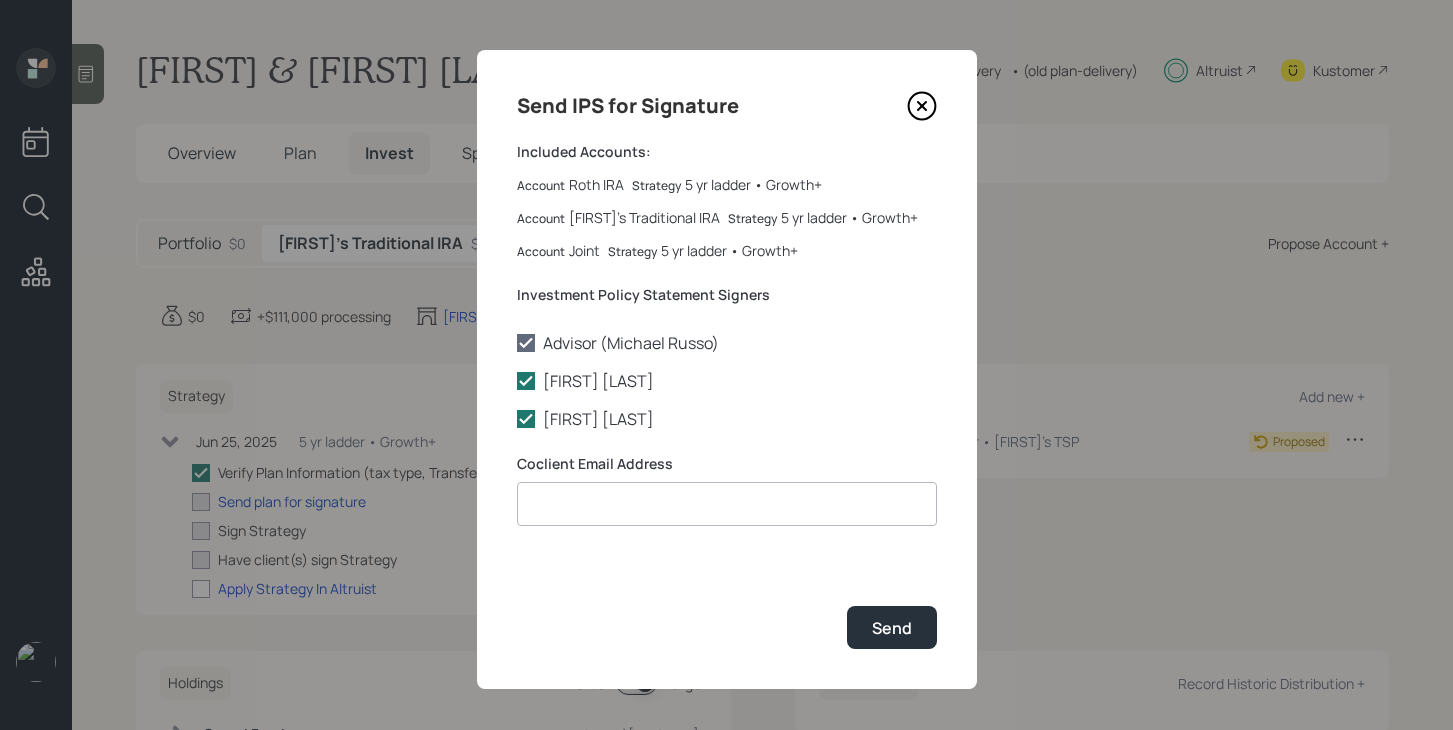 click at bounding box center [727, 504] 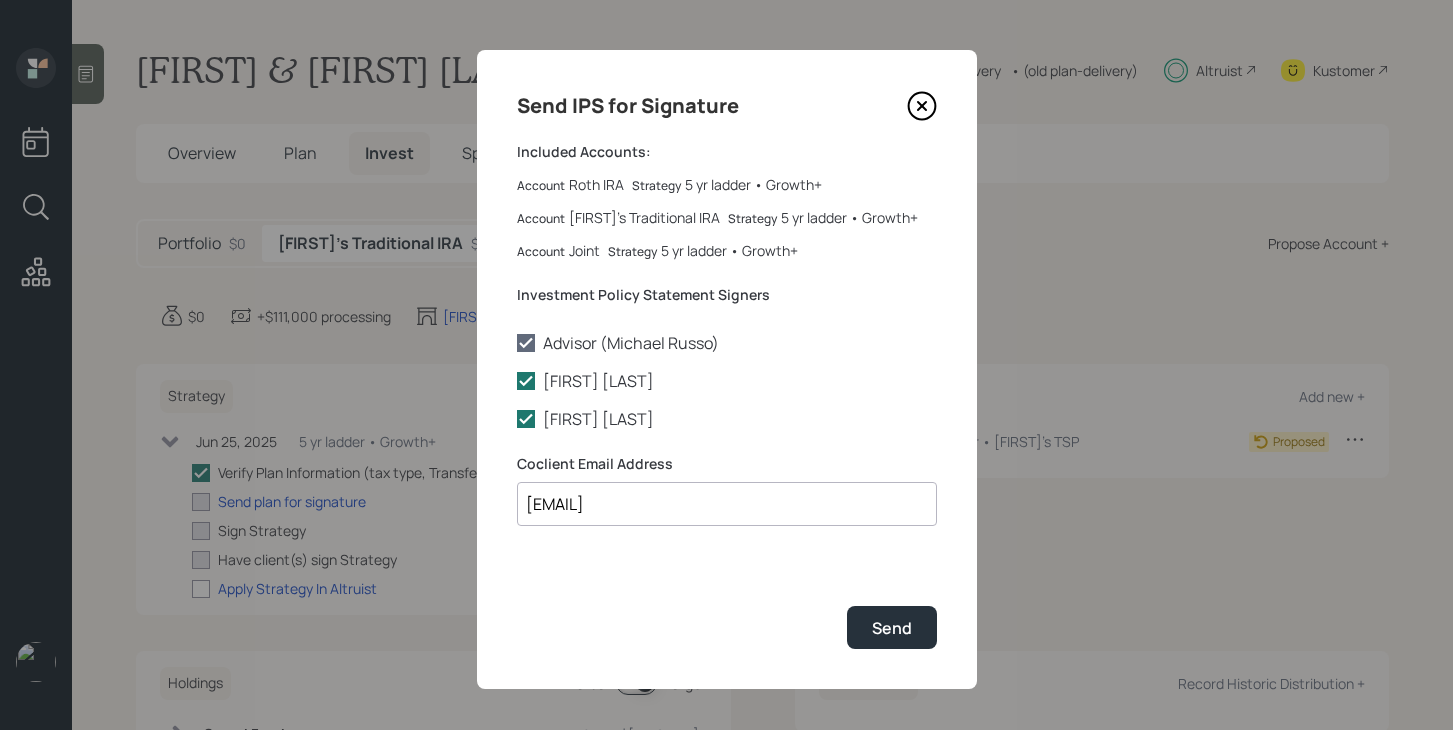 click on "[EMAIL]" at bounding box center [727, 504] 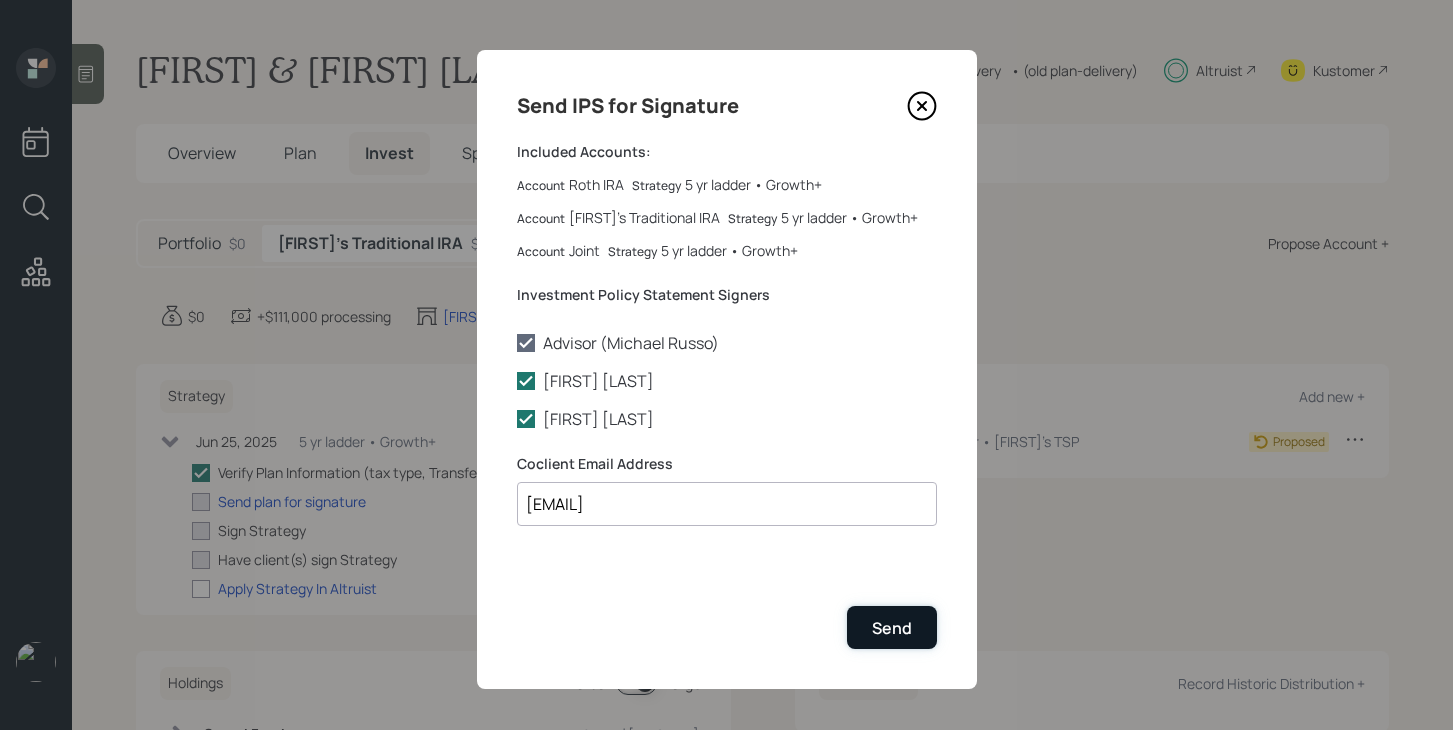 click on "Send" at bounding box center [892, 628] 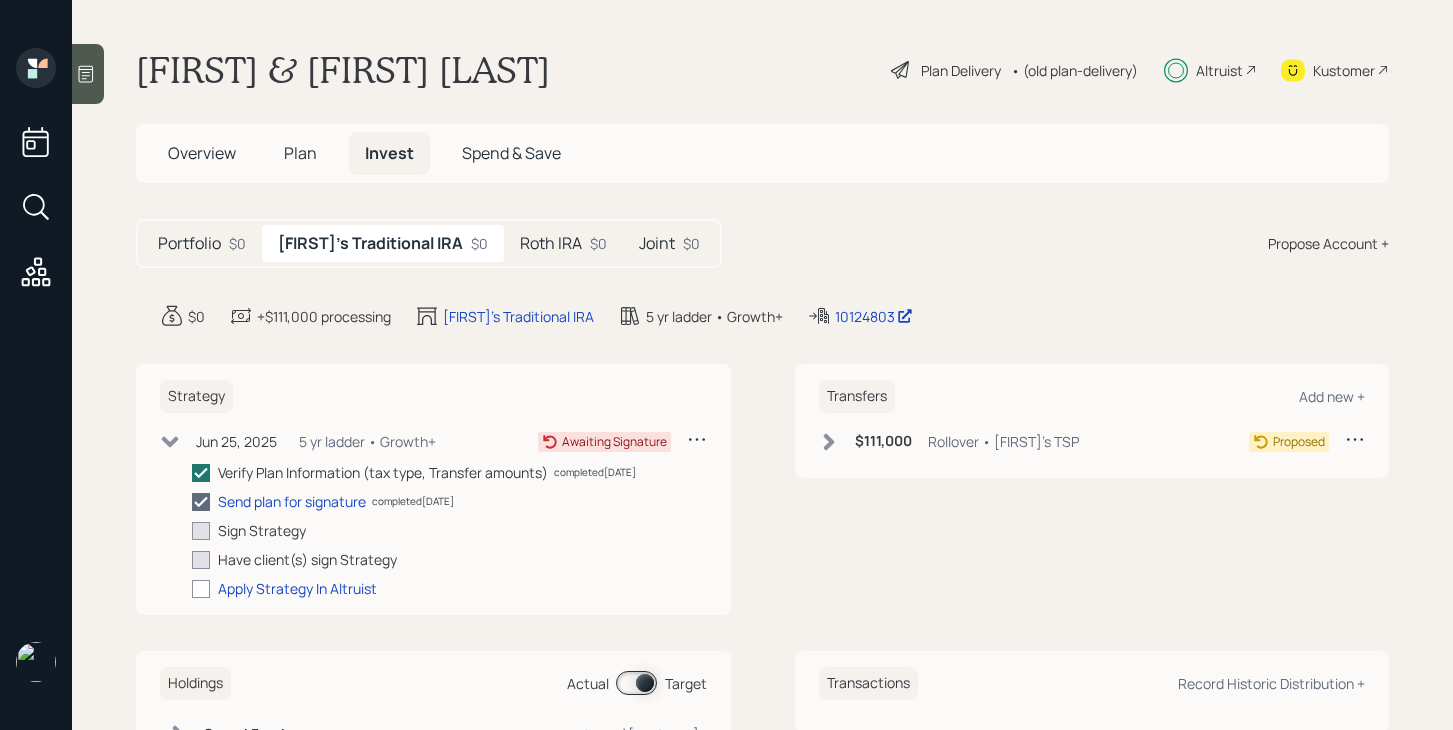 click on "Joint" at bounding box center (189, 243) 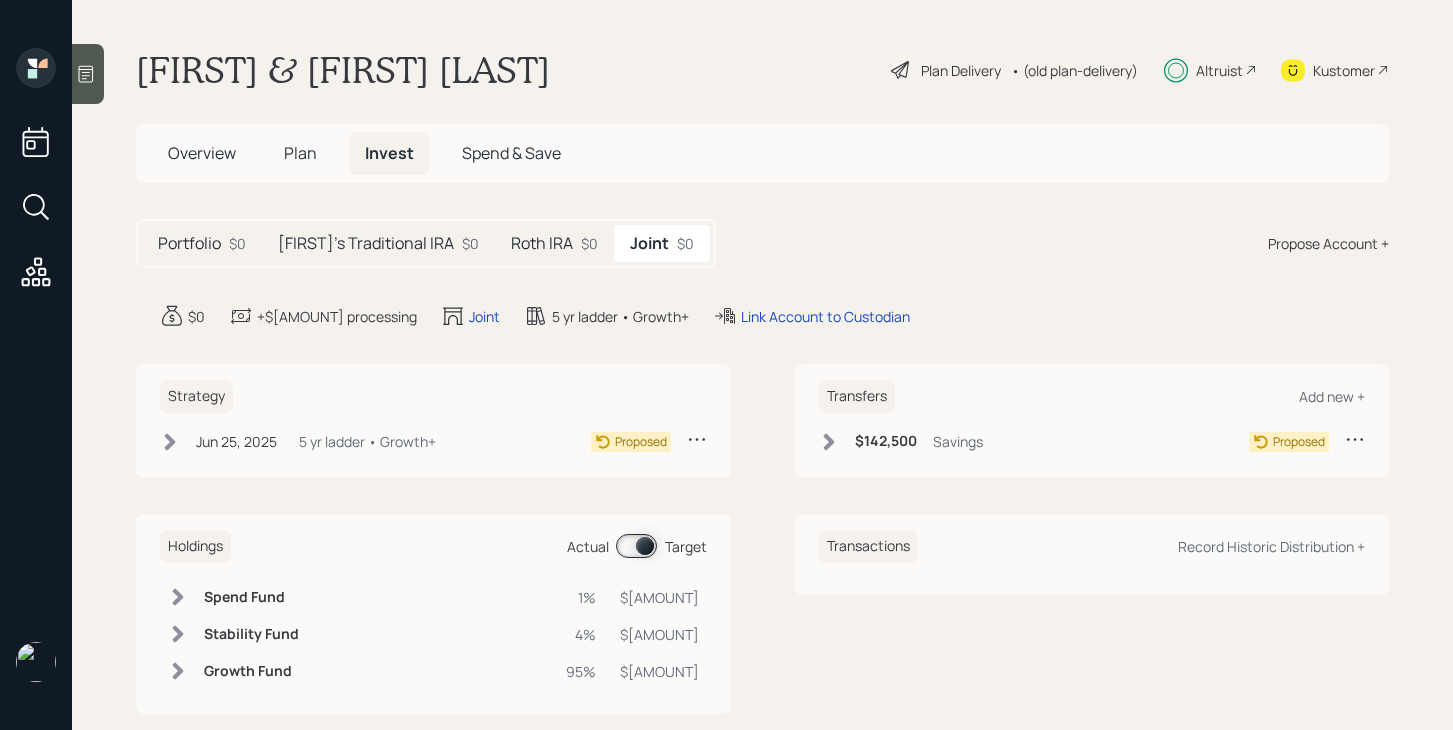 click at bounding box center (1355, 439) 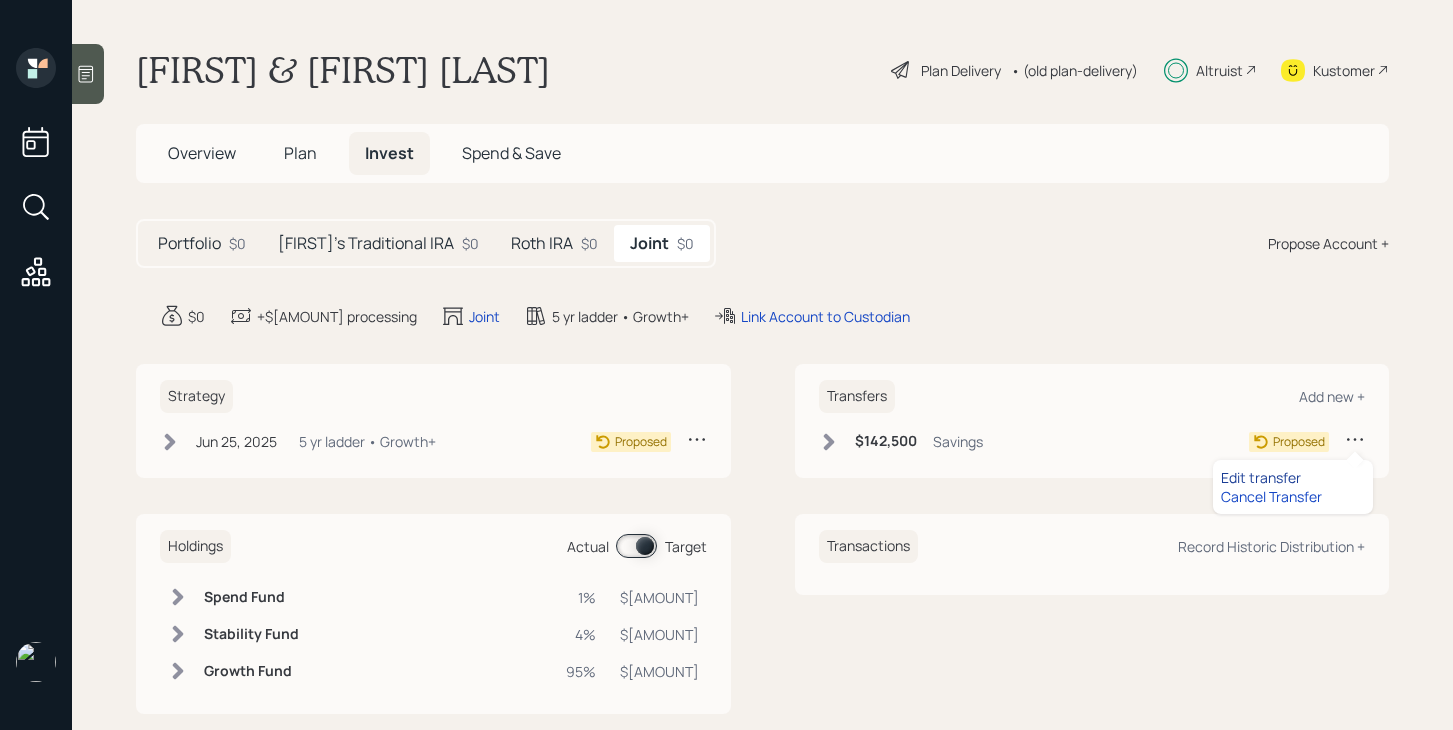 click on "Edit transfer" at bounding box center (1293, 477) 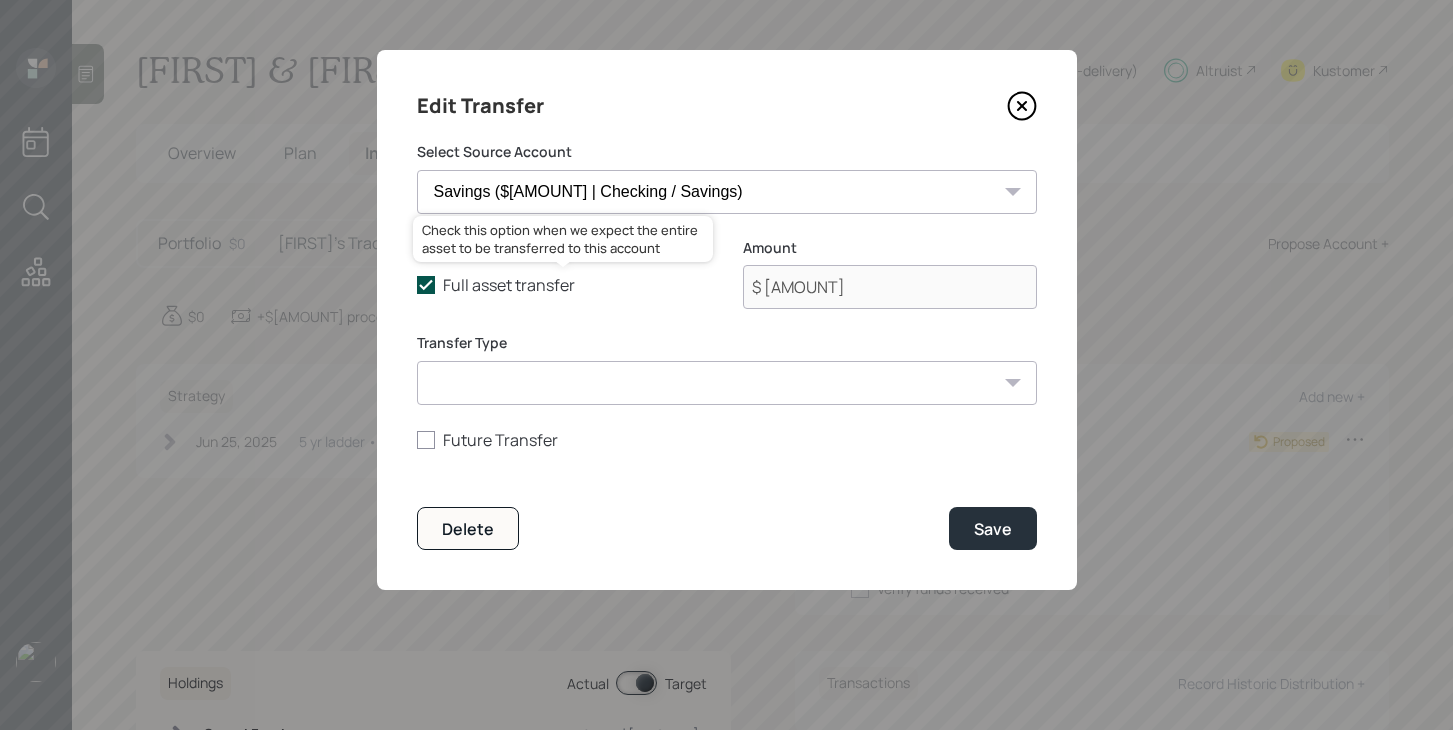 click on "Full asset transfer" at bounding box center (564, 285) 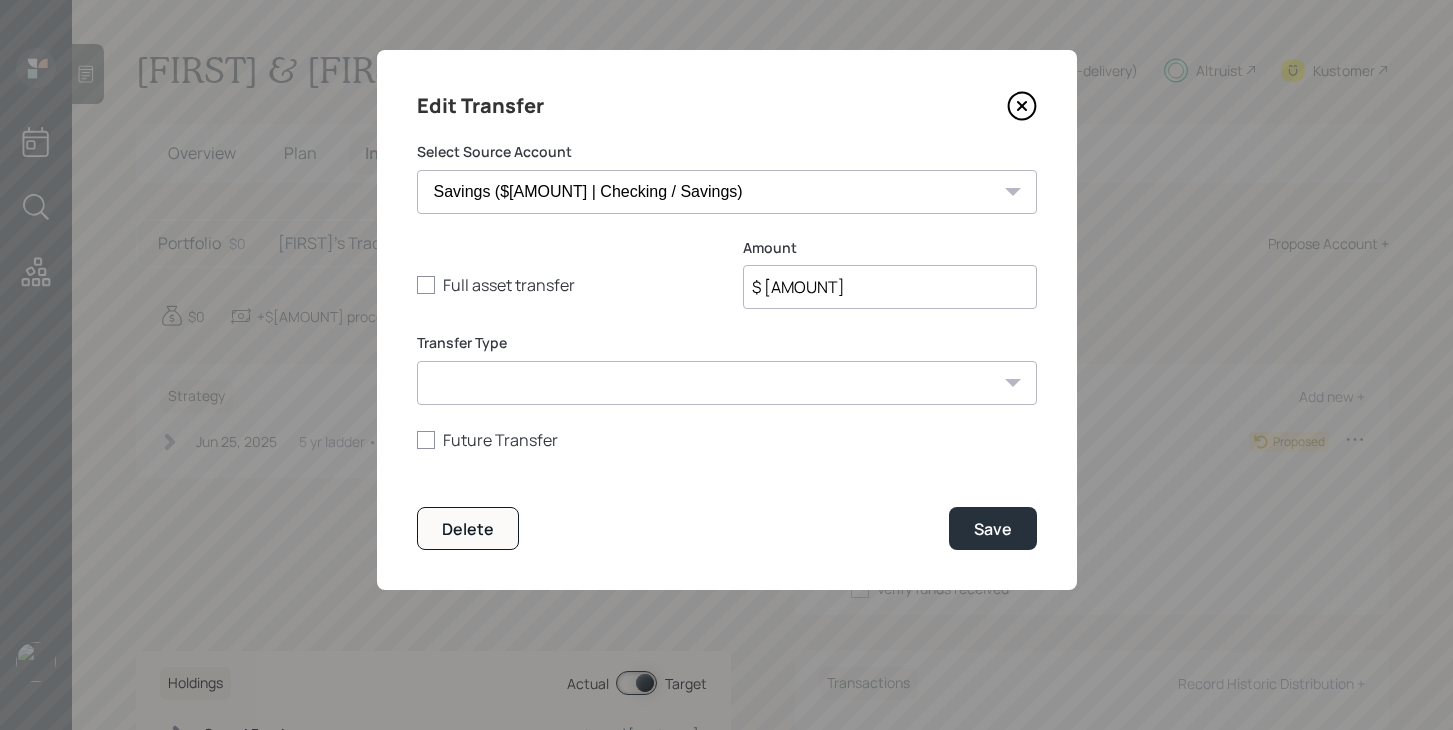 click on "$ [AMOUNT]" at bounding box center (890, 287) 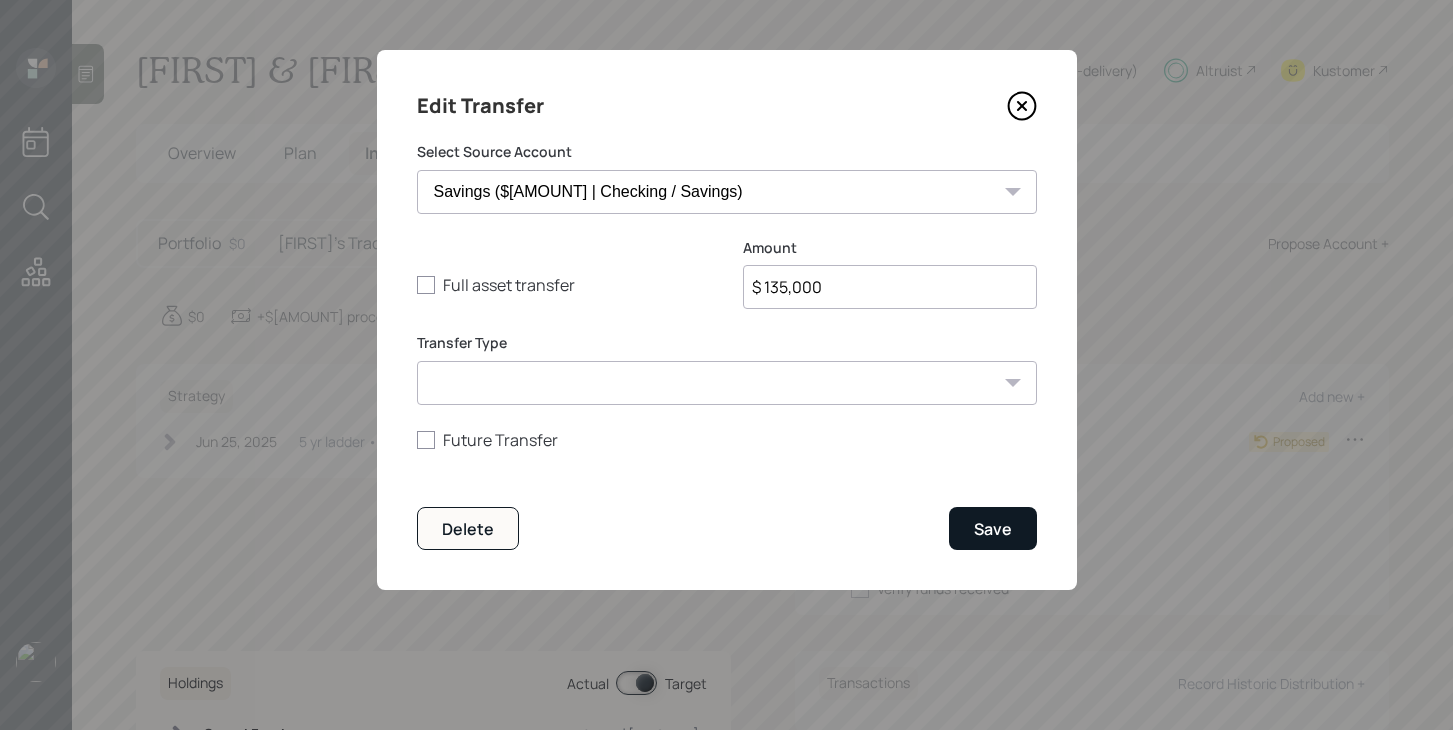 type on "$ 135,000" 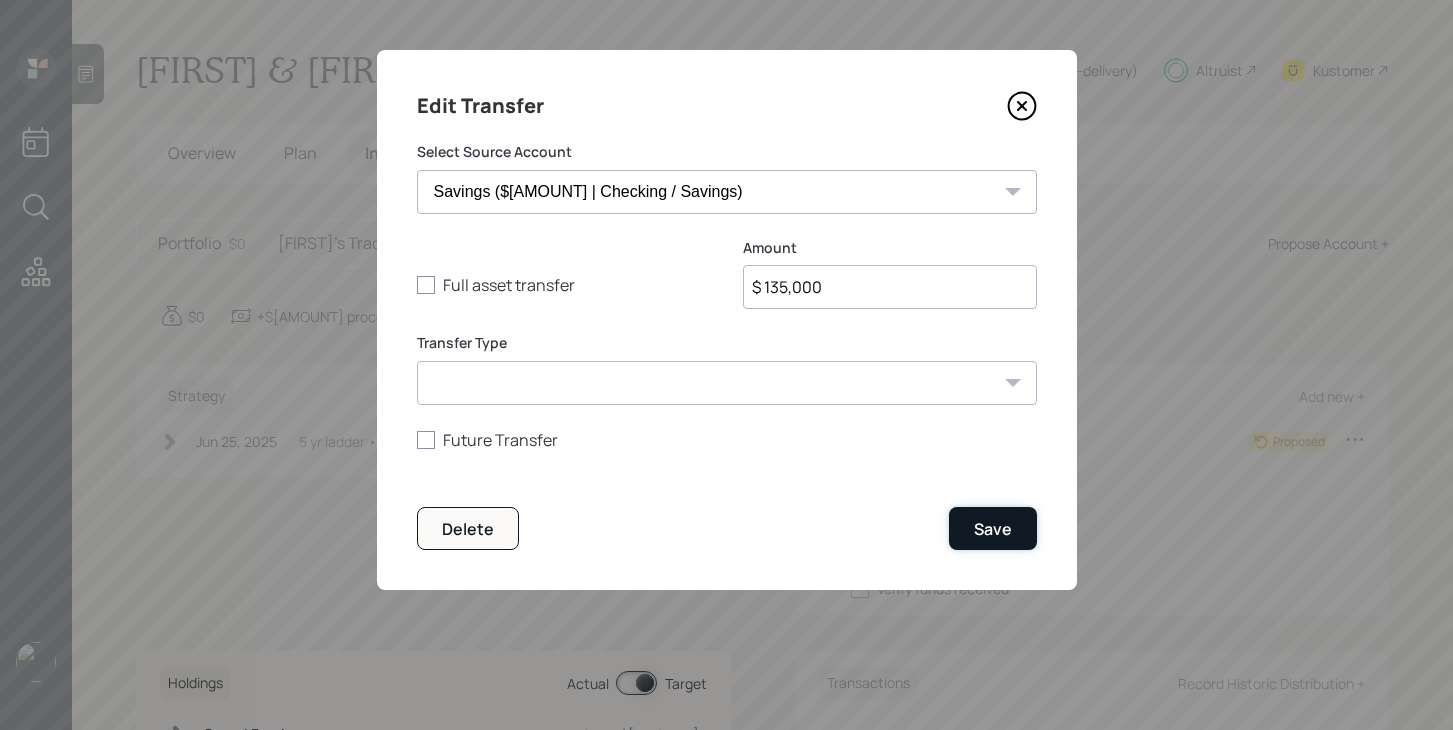 click on "Save" at bounding box center (993, 528) 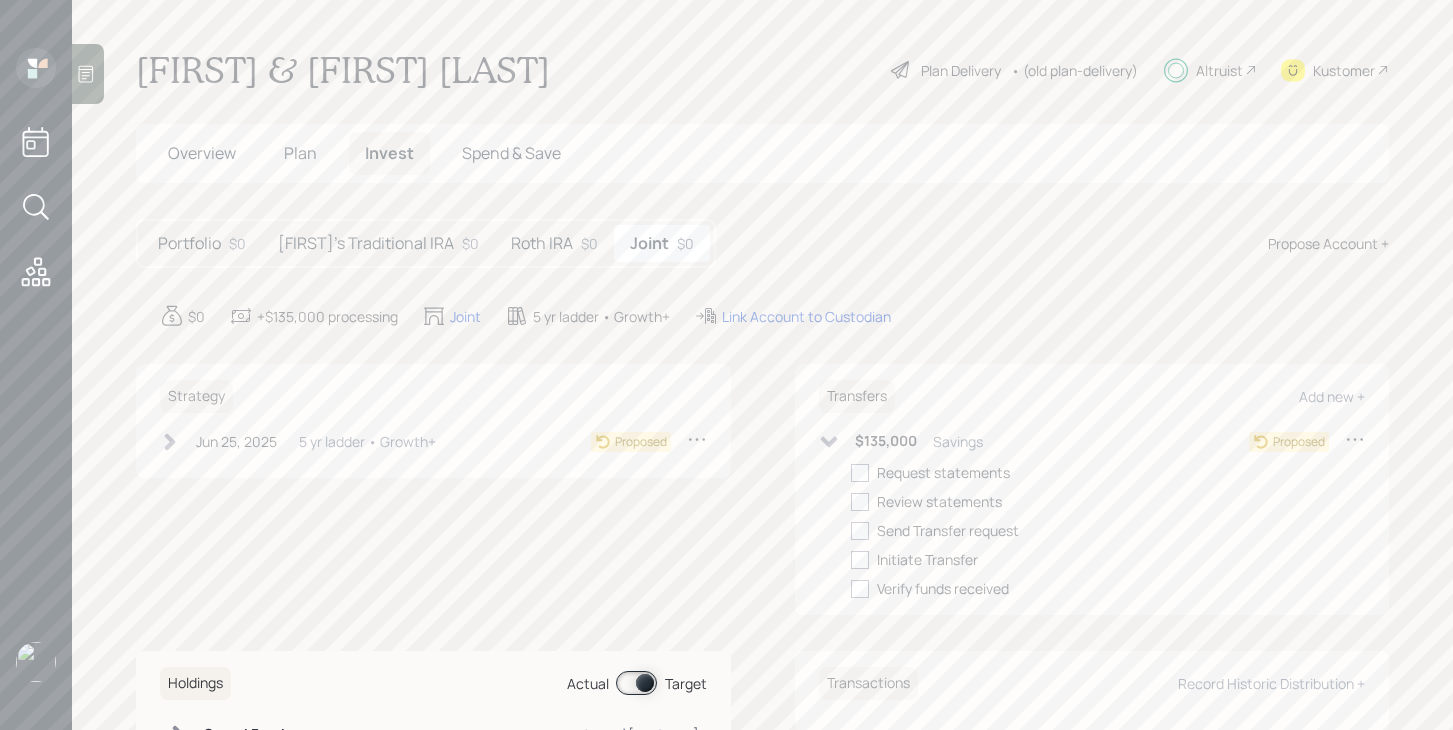click at bounding box center (829, 442) 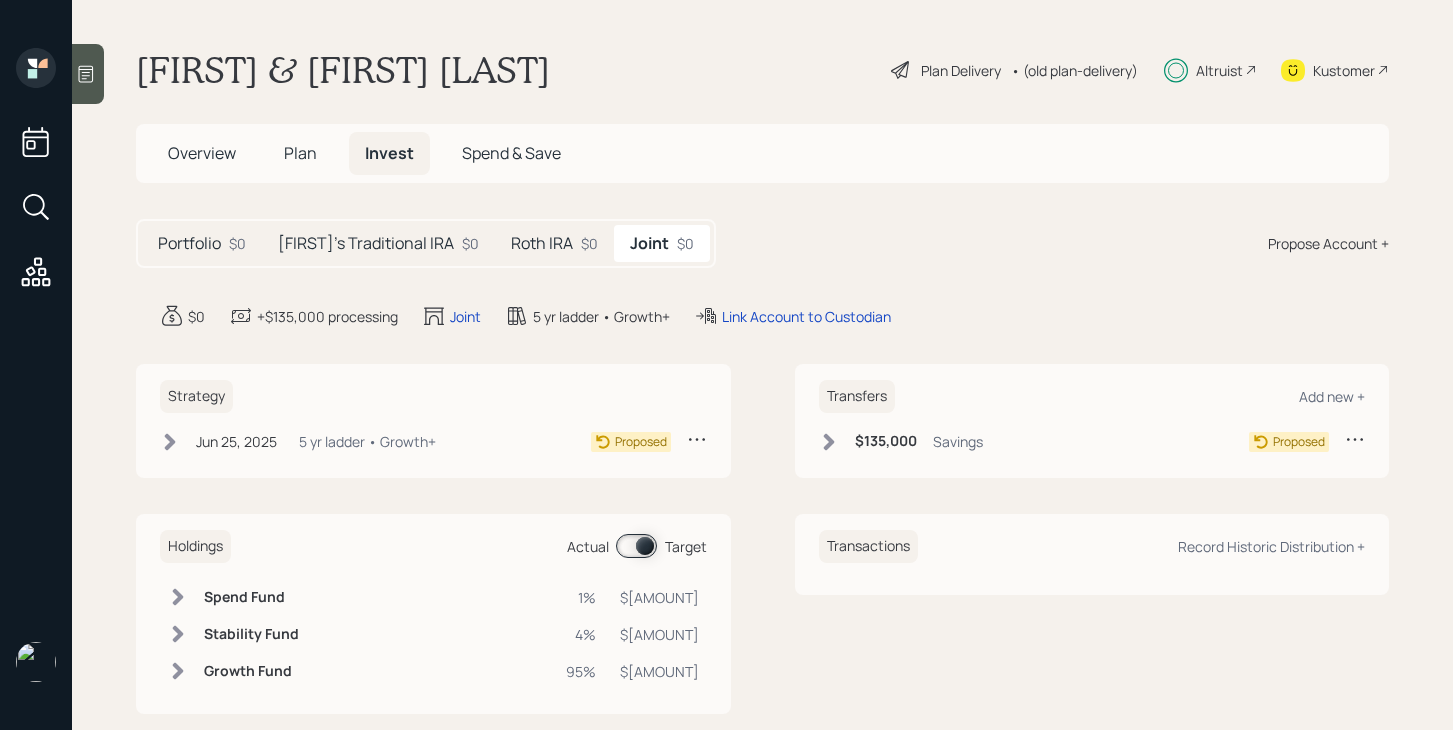 click on "Plan" at bounding box center (202, 153) 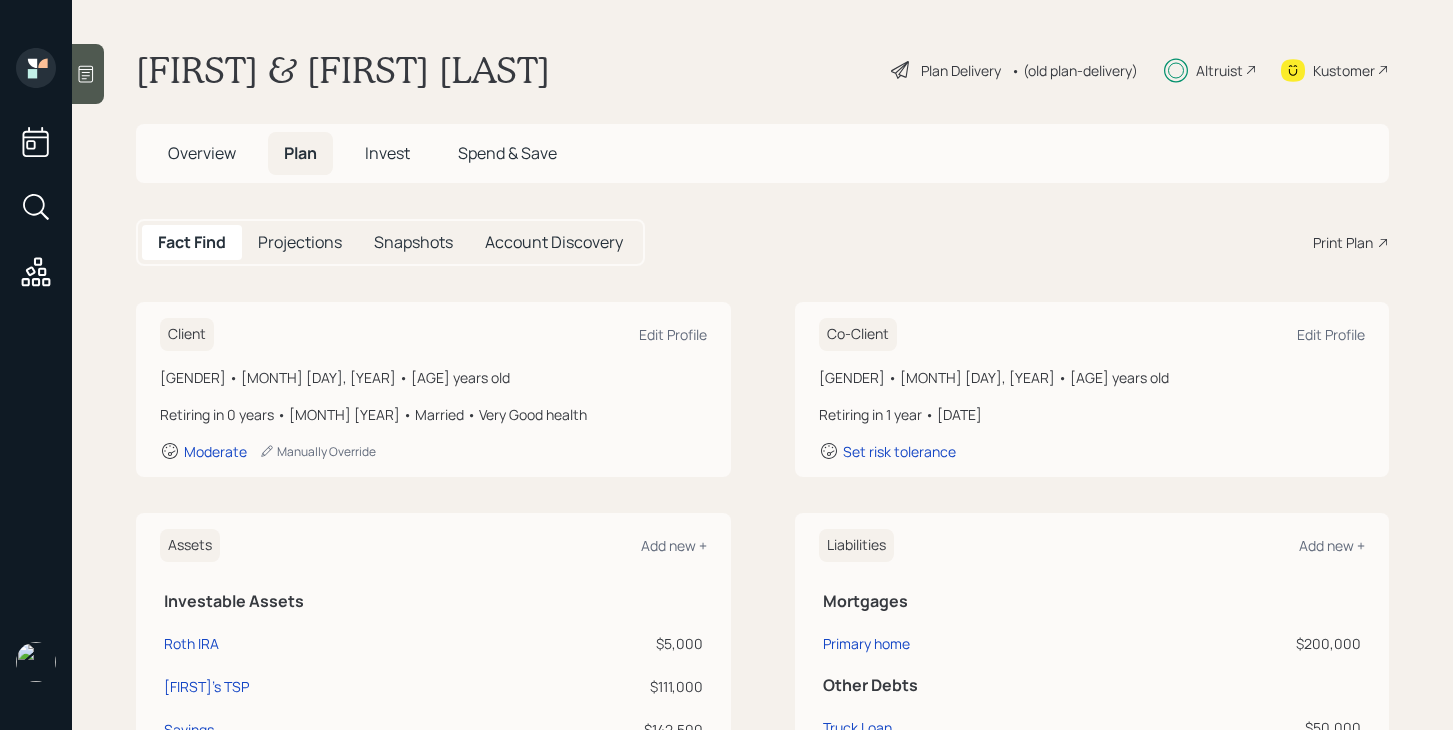 click on "Overview" at bounding box center [202, 153] 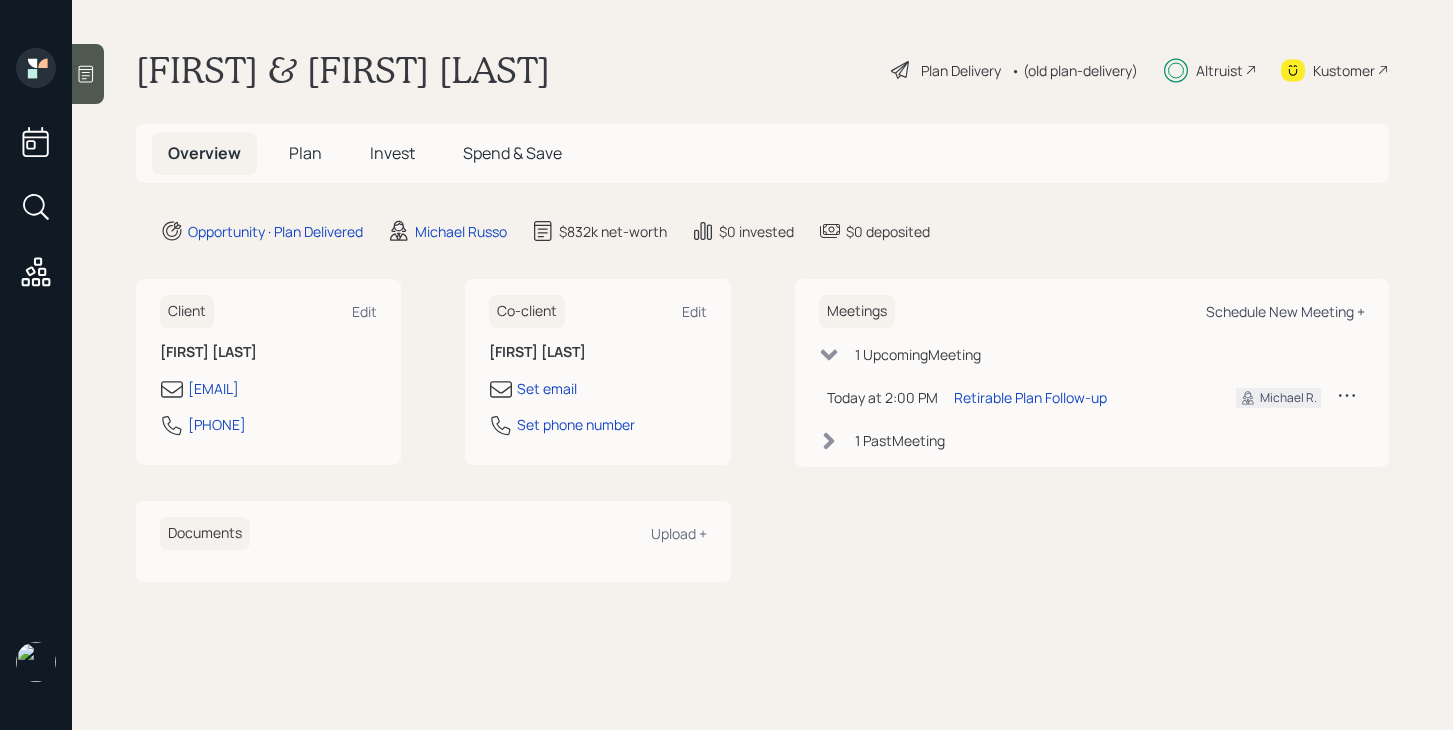 click on "Schedule New Meeting +" at bounding box center (364, 311) 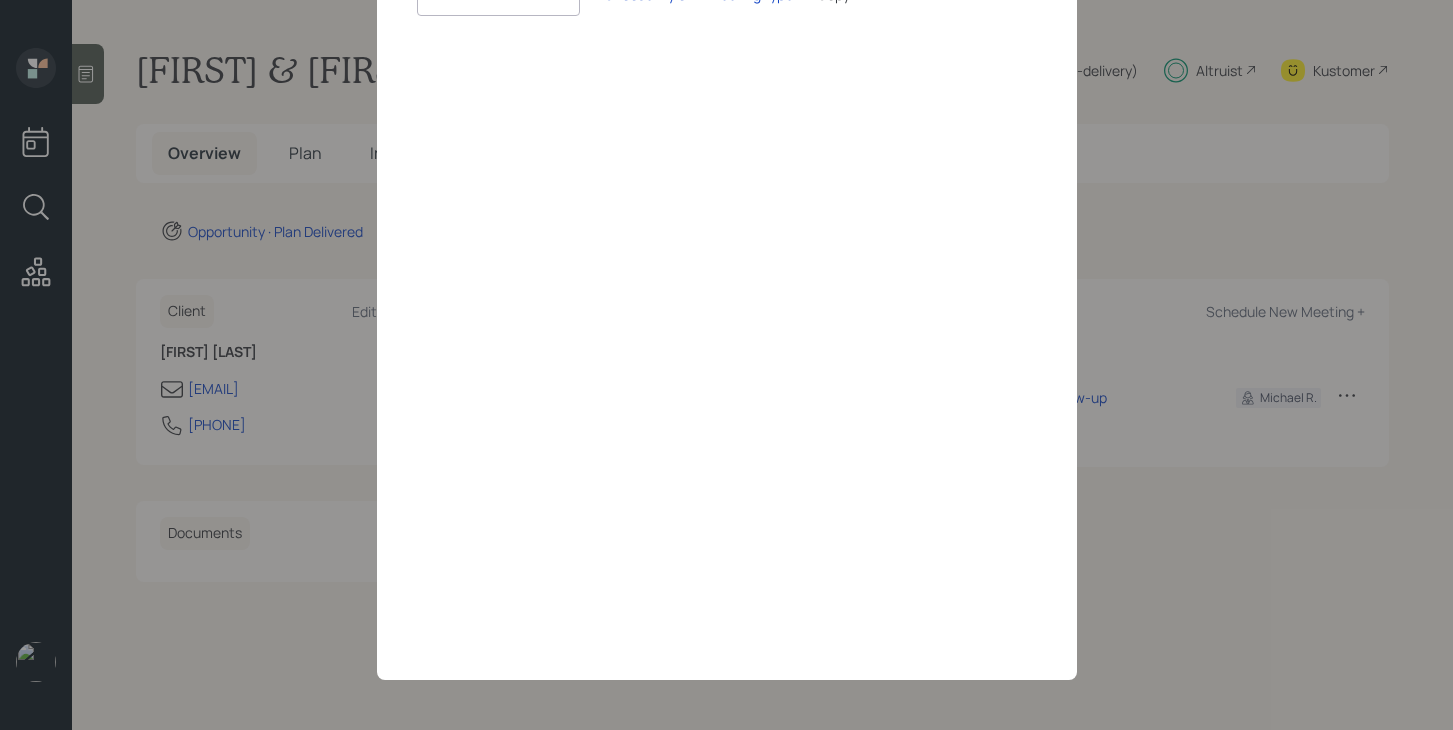 scroll, scrollTop: 0, scrollLeft: 0, axis: both 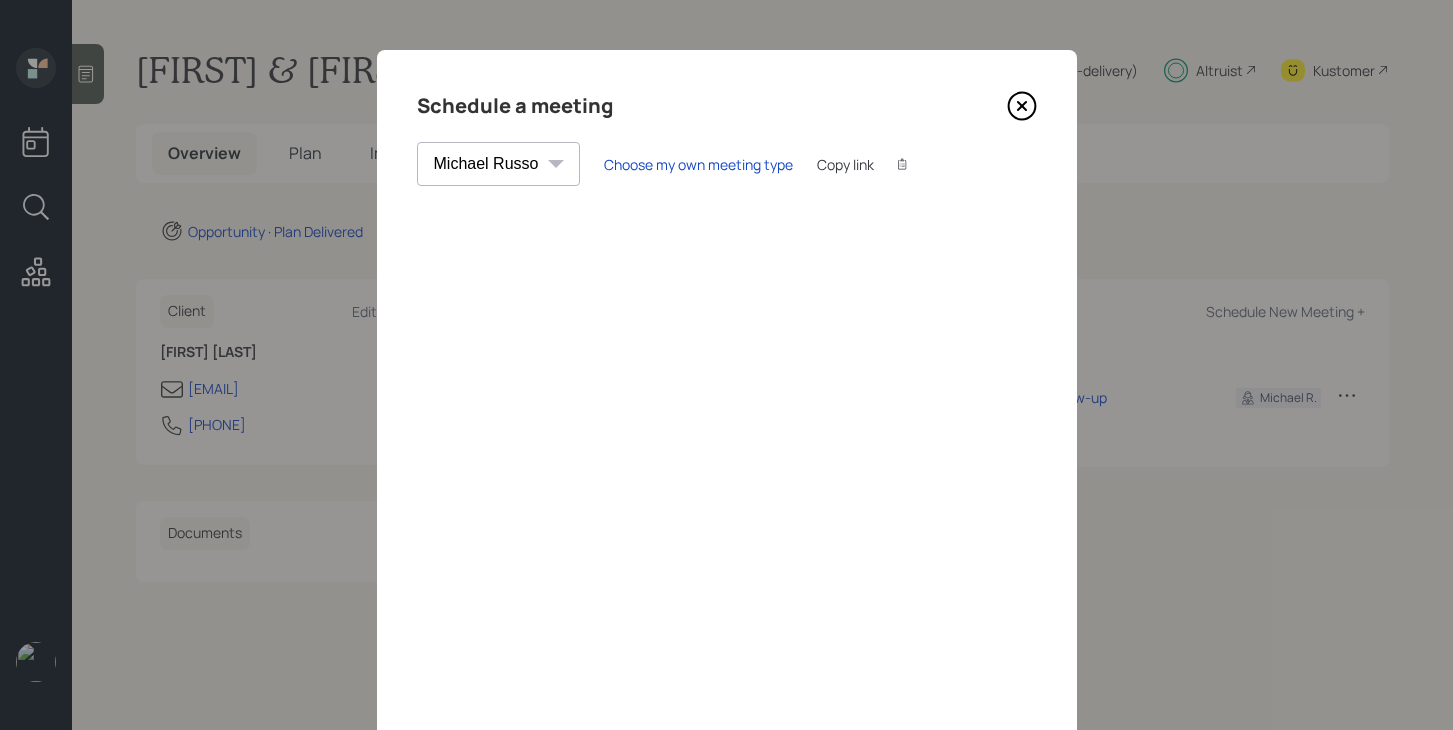 click at bounding box center (1022, 106) 